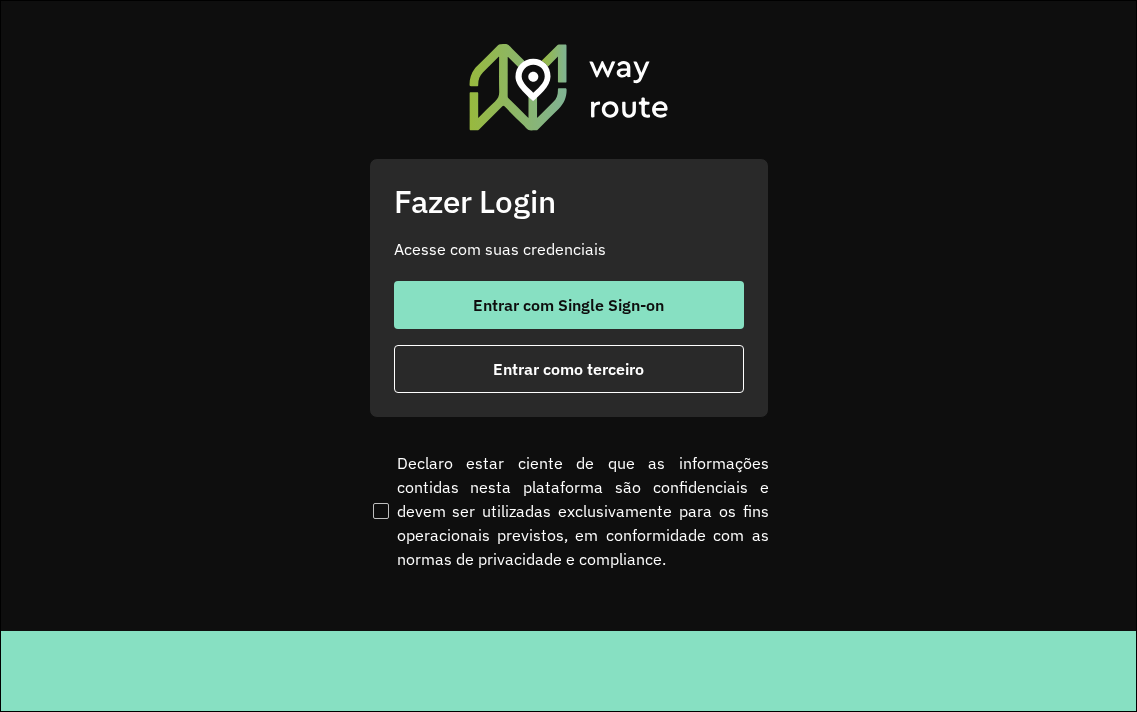 scroll, scrollTop: 0, scrollLeft: 0, axis: both 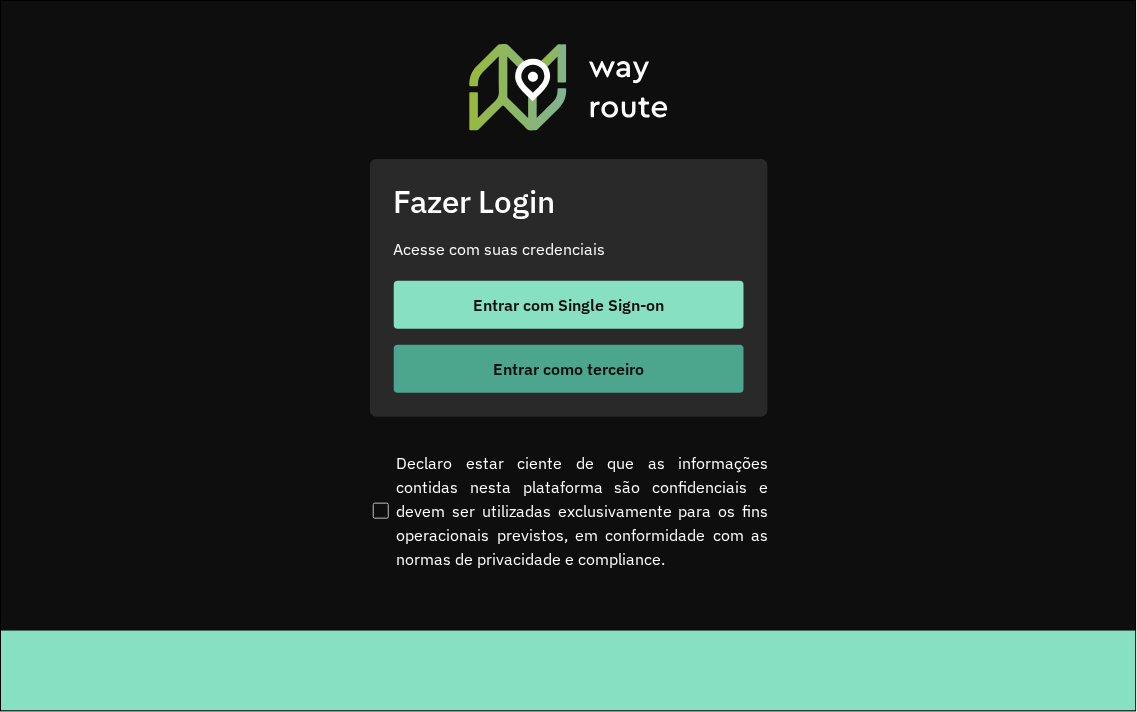 click on "Entrar como terceiro" at bounding box center [568, 369] 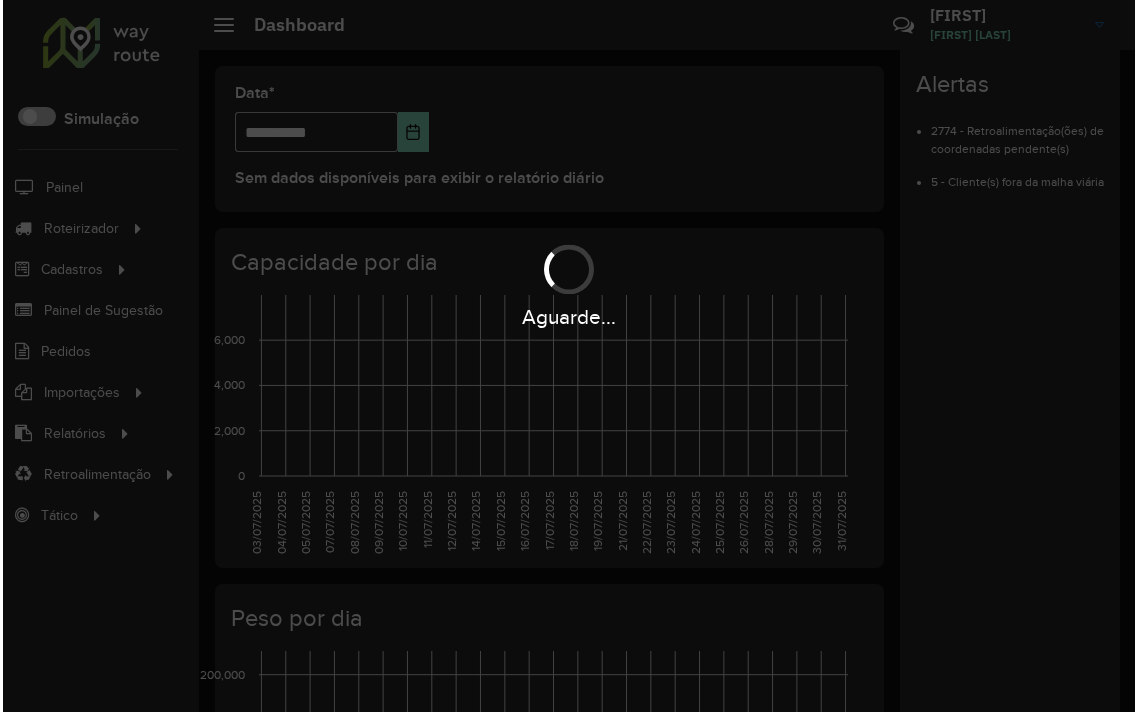 scroll, scrollTop: 0, scrollLeft: 0, axis: both 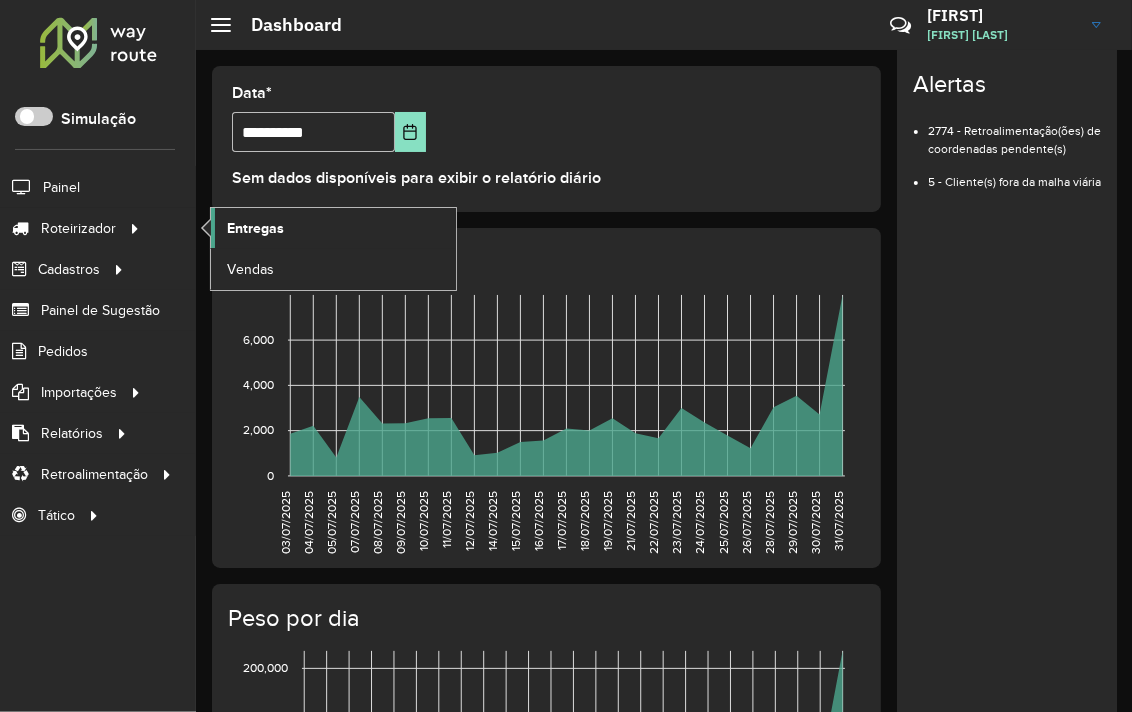 click on "Entregas" 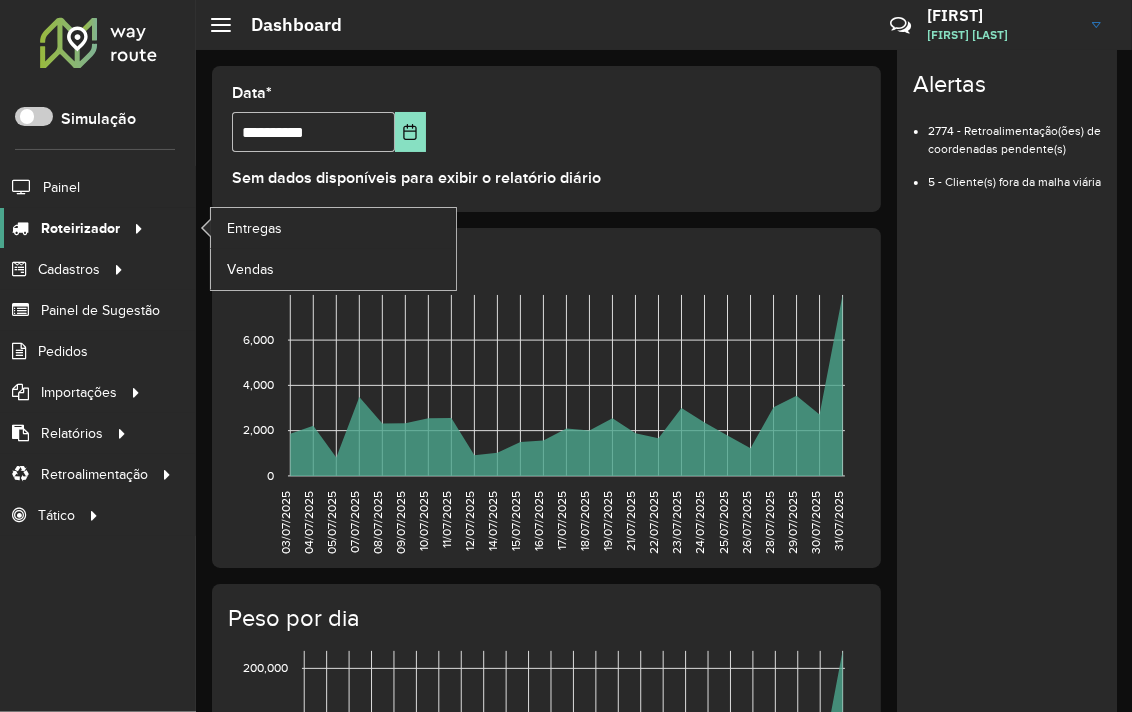 drag, startPoint x: 76, startPoint y: 235, endPoint x: 87, endPoint y: 234, distance: 11.045361 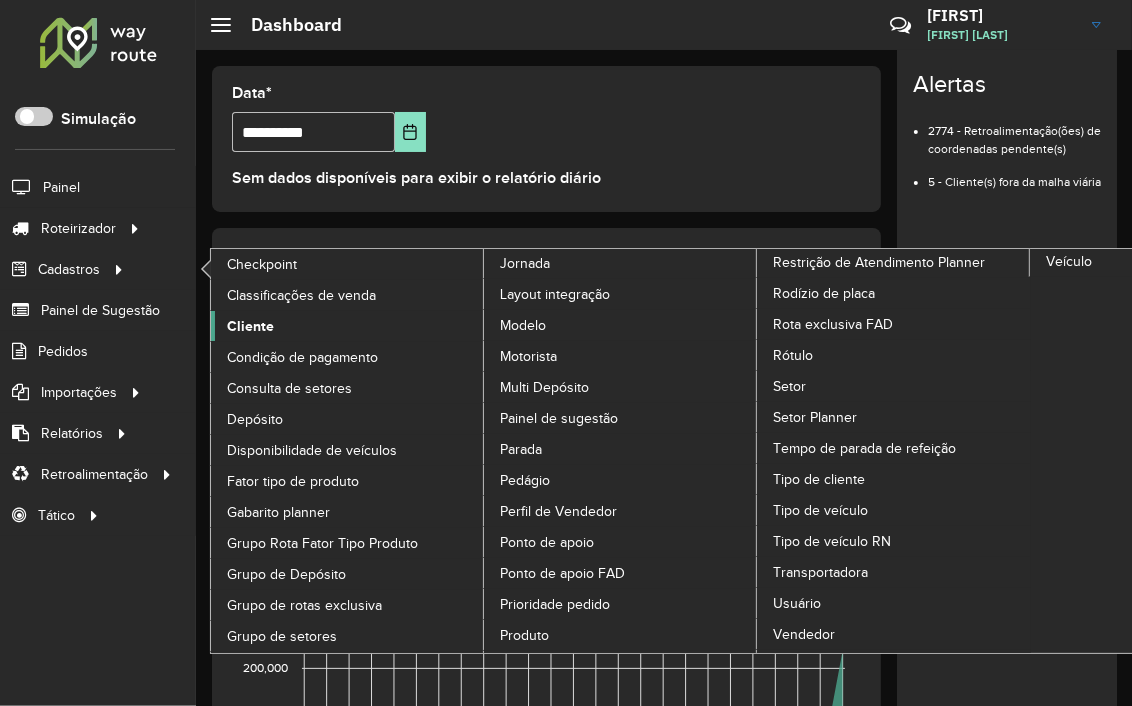 click on "Cliente" 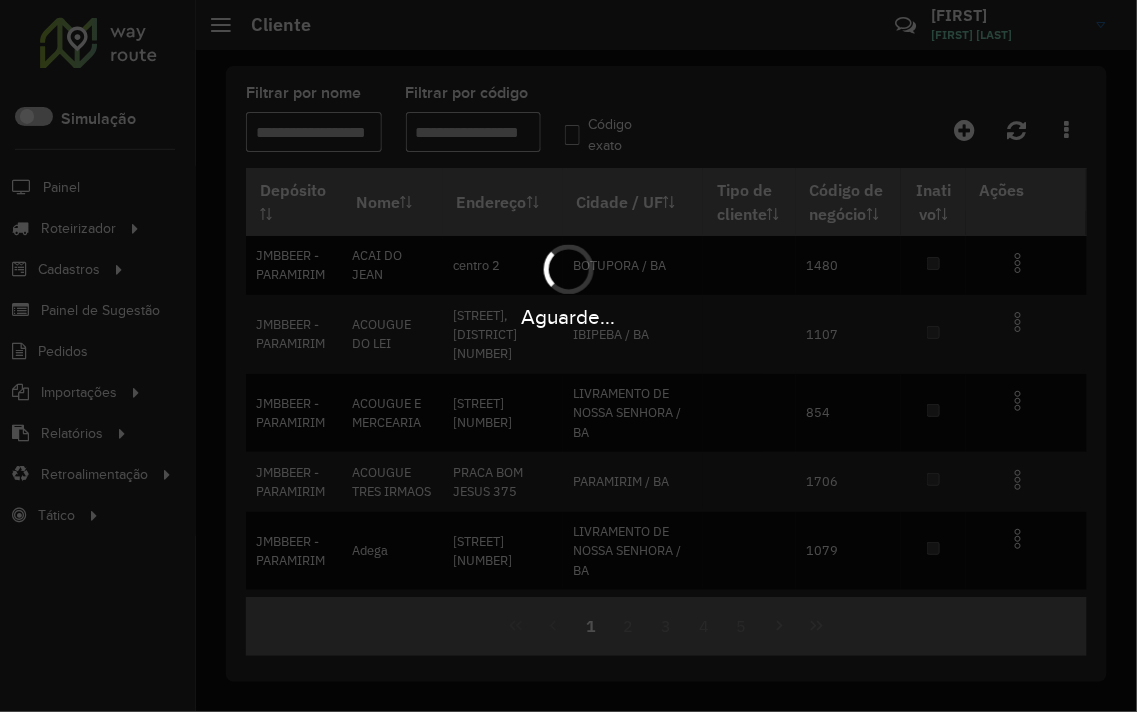 click on "Aguarde..." at bounding box center (568, 356) 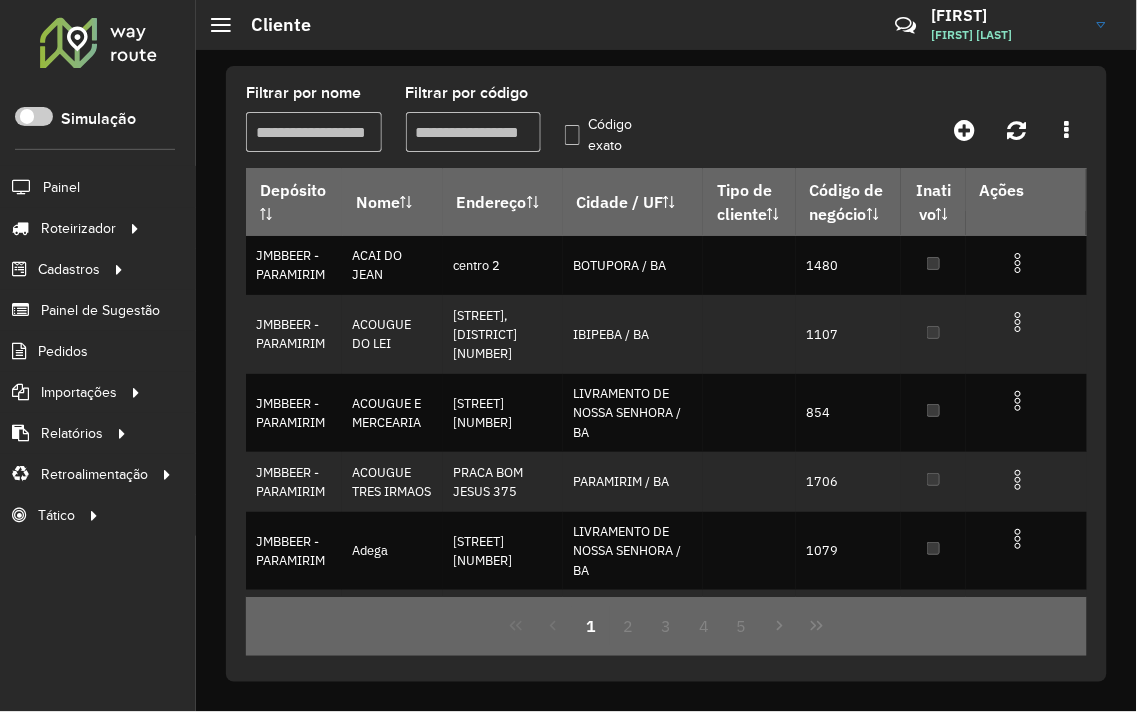 click on "Filtrar por código" at bounding box center (474, 132) 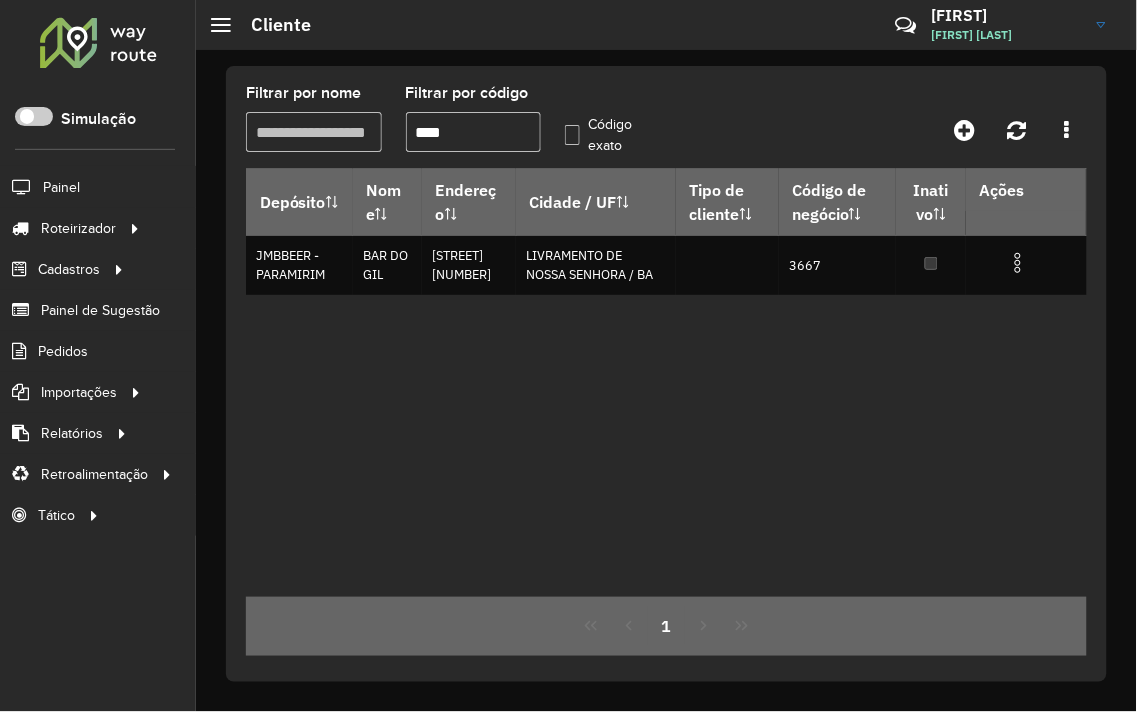 type on "****" 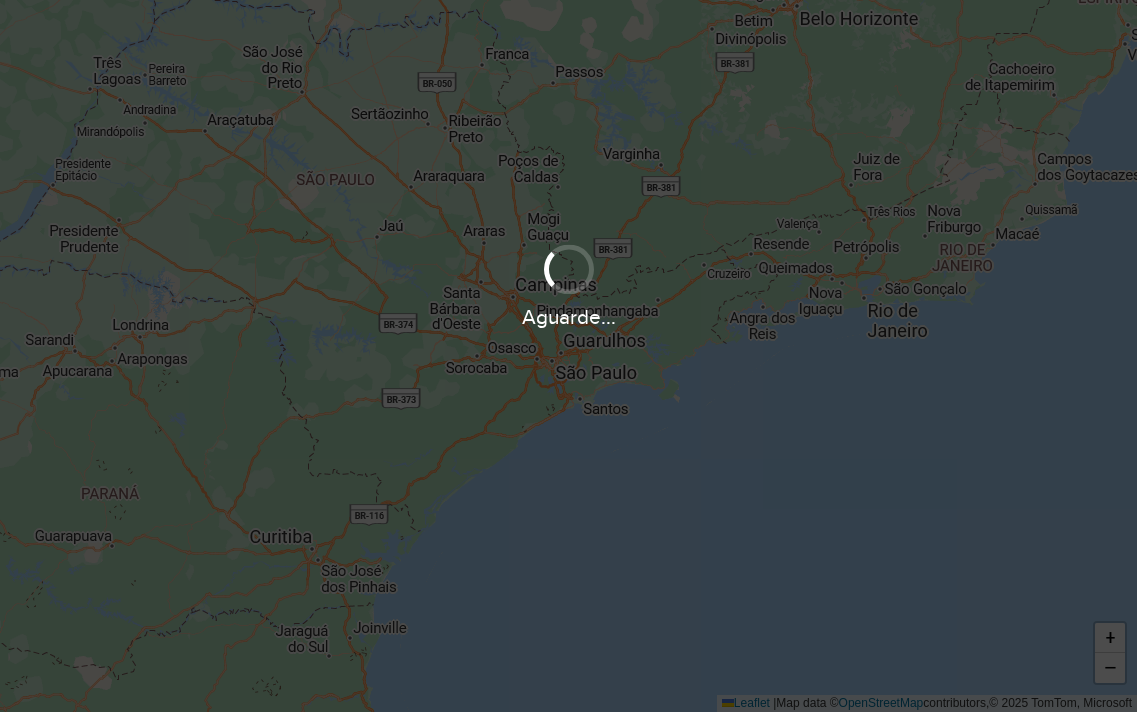 scroll, scrollTop: 0, scrollLeft: 0, axis: both 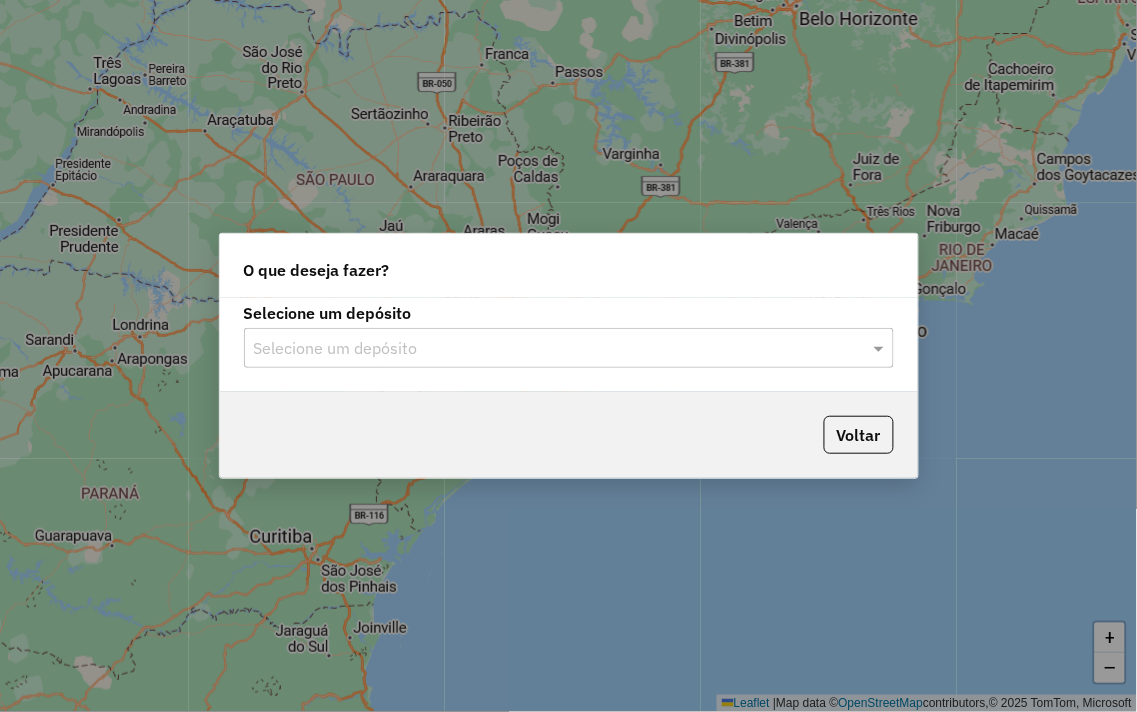 click on "Selecione um depósito" 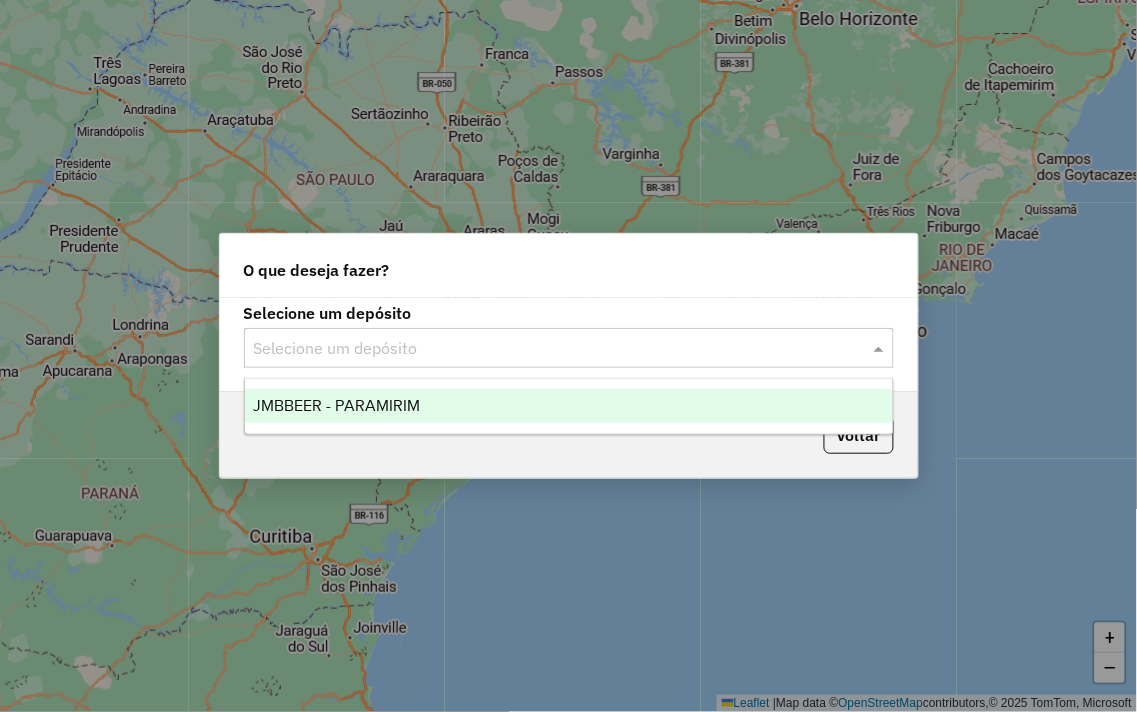 click 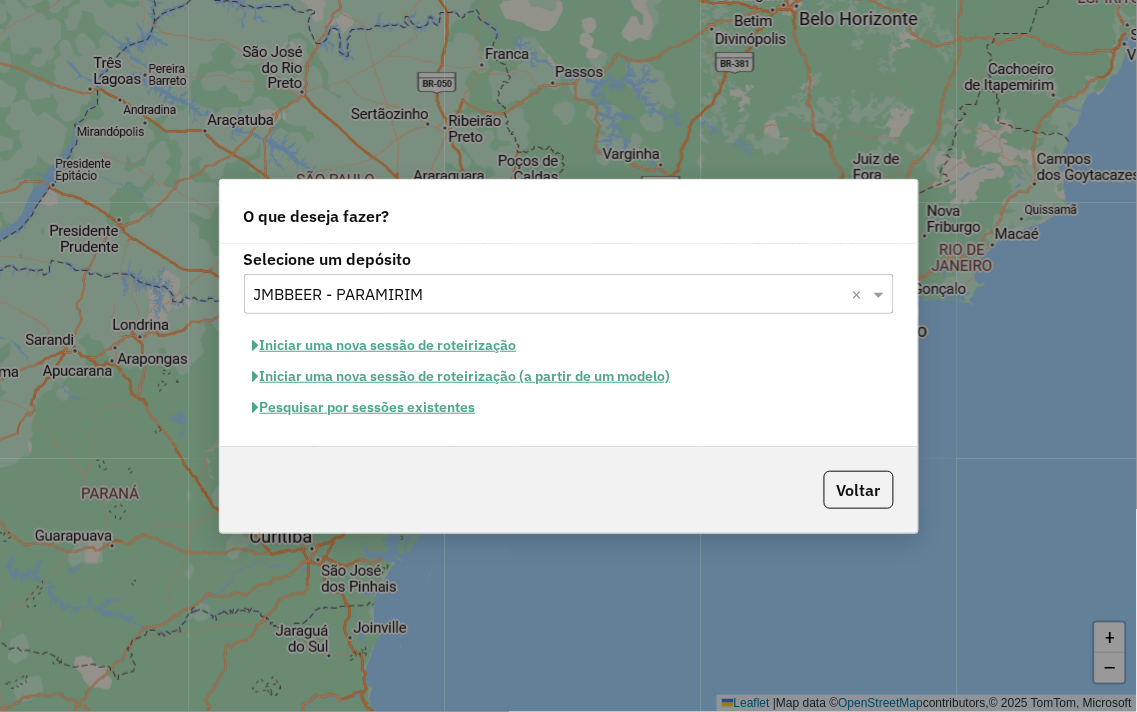 click on "Pesquisar por sessões existentes" 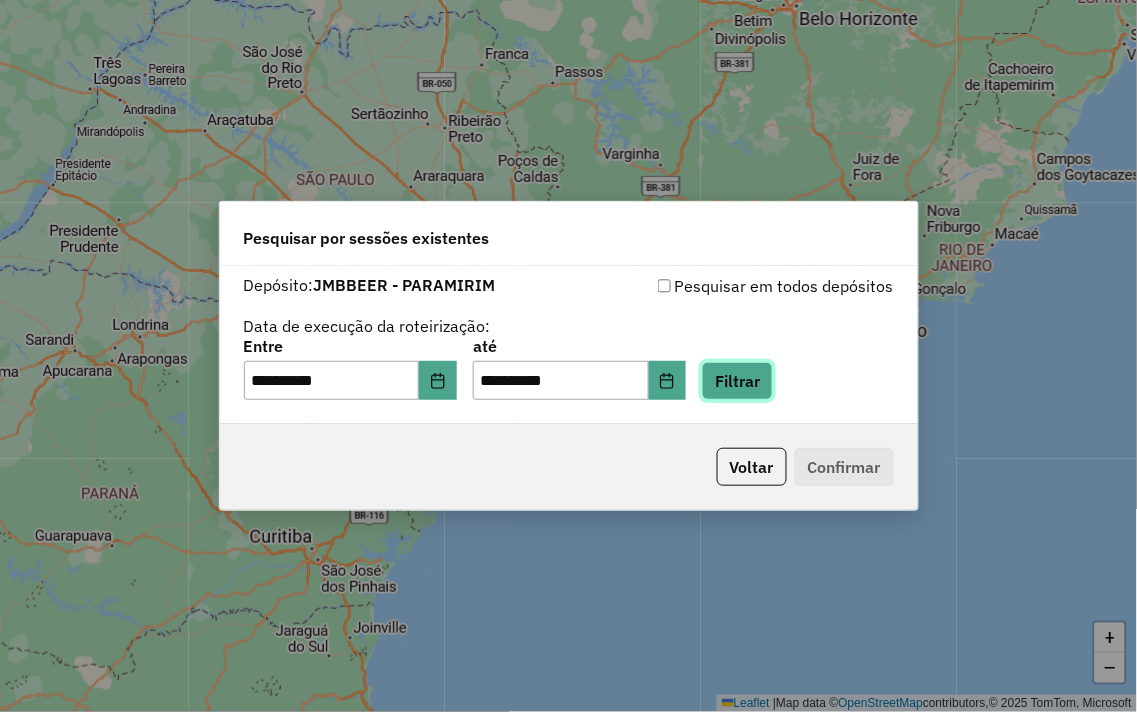 click on "Filtrar" 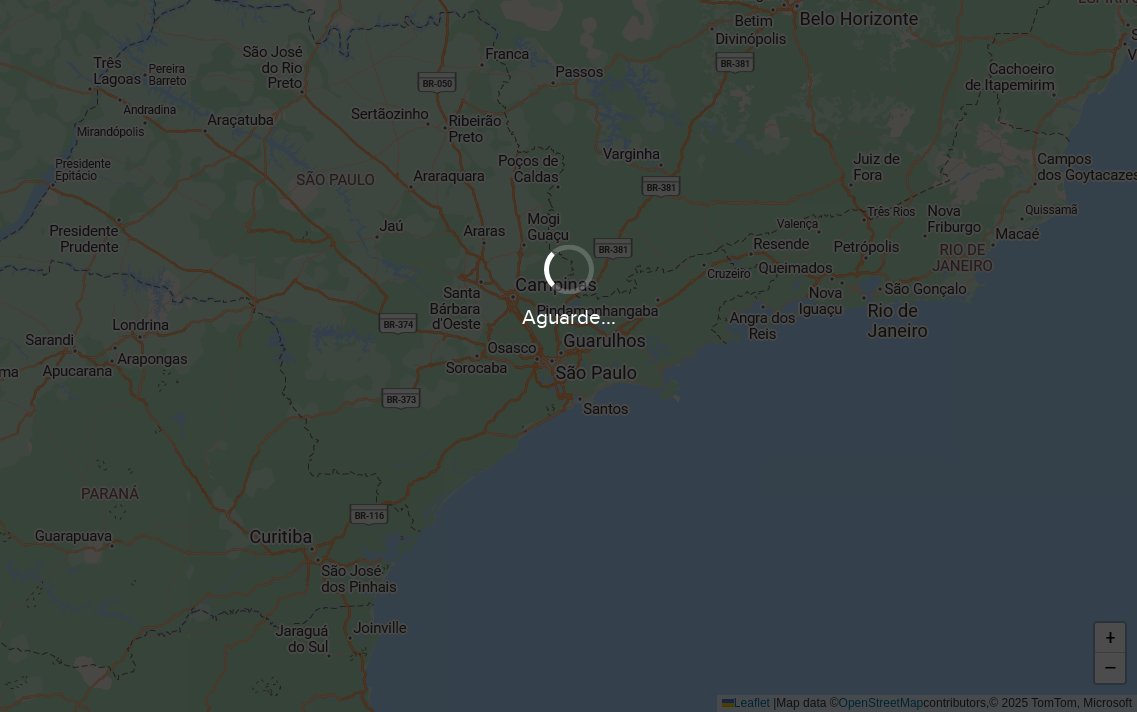 scroll, scrollTop: 0, scrollLeft: 0, axis: both 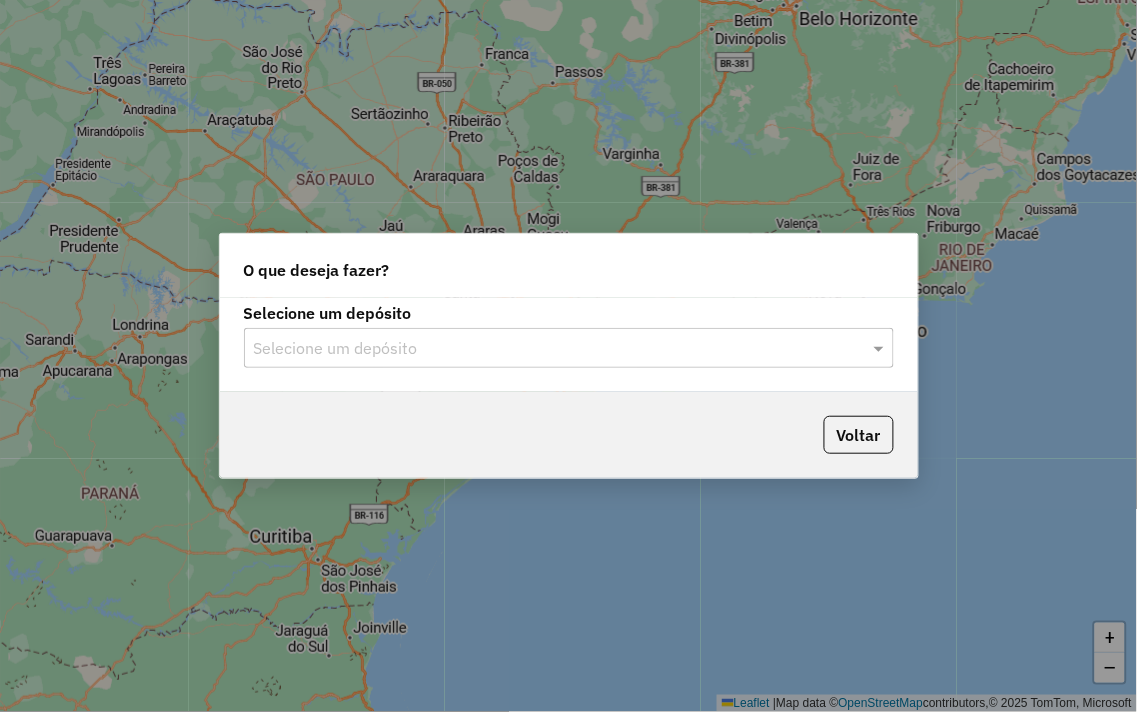 click 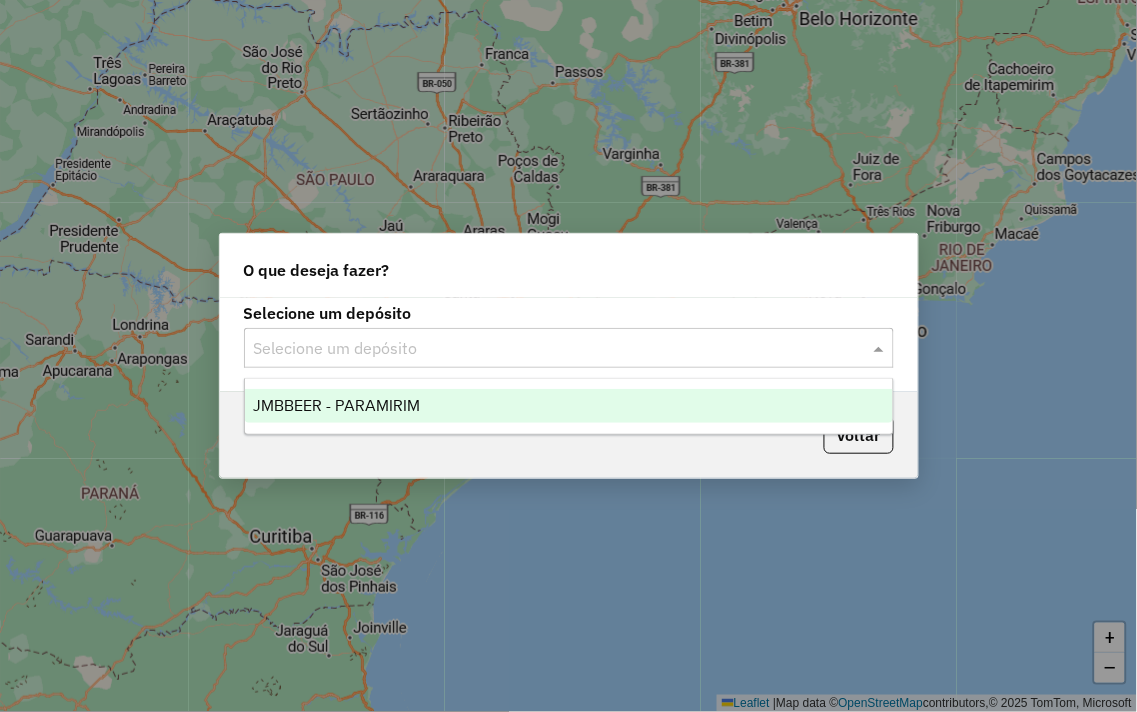 click on "JMBBEER - PARAMIRIM" at bounding box center [569, 406] 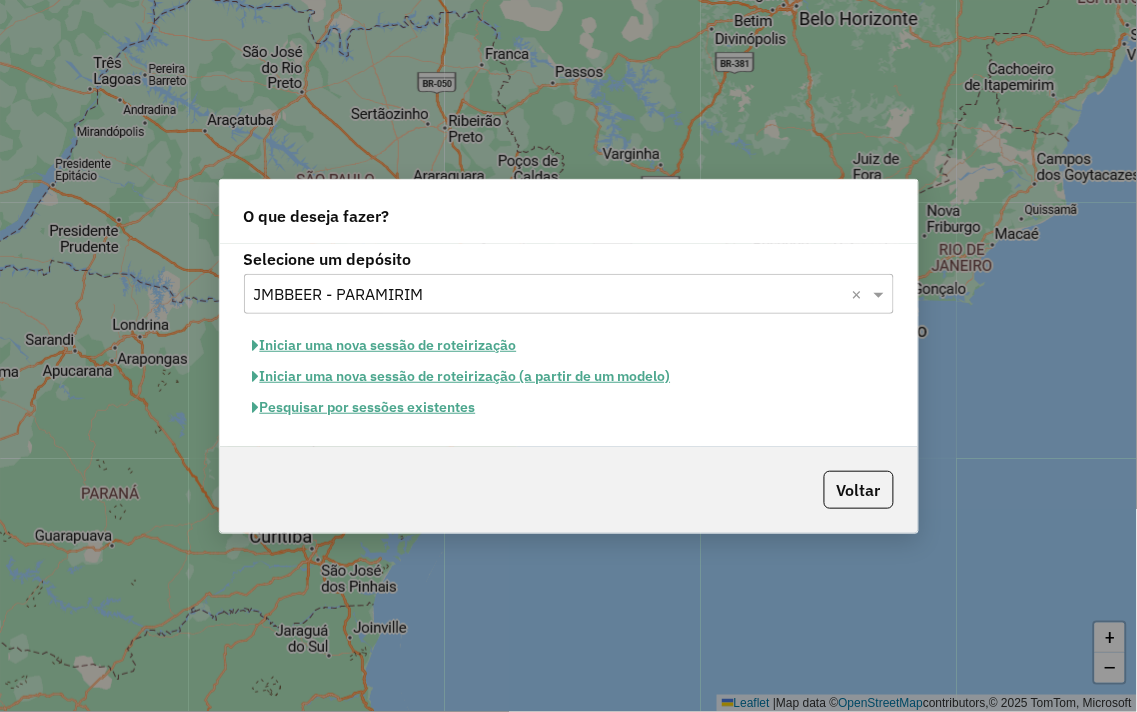click on "Pesquisar por sessões existentes" 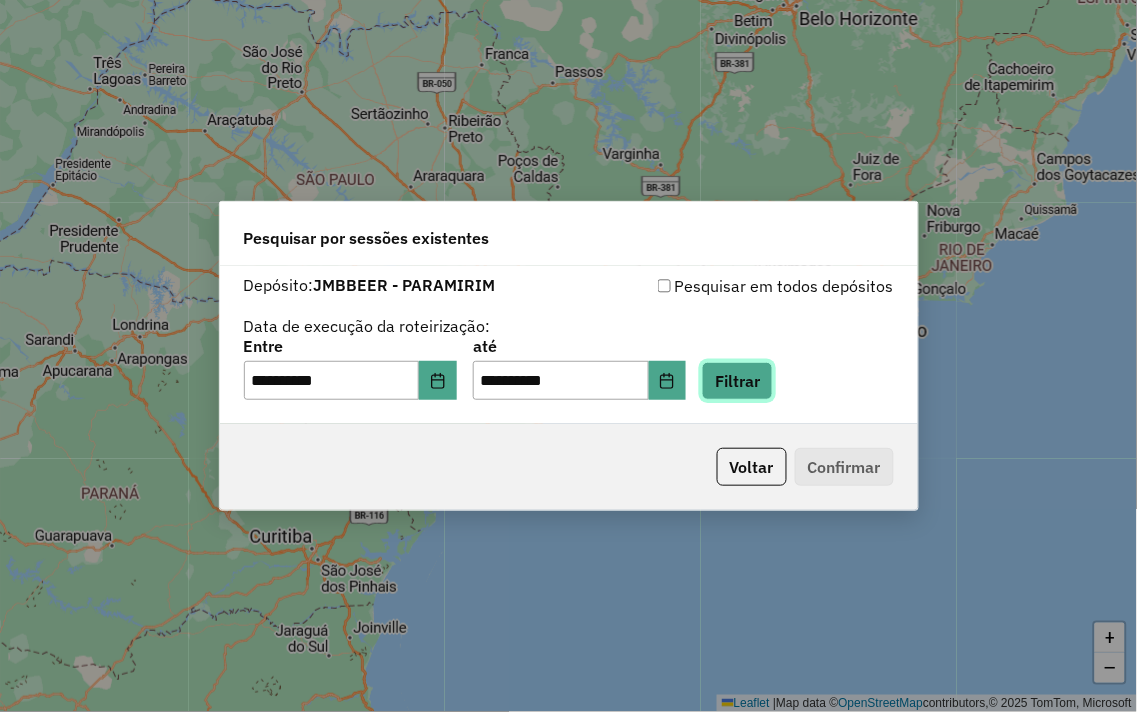 click on "Filtrar" 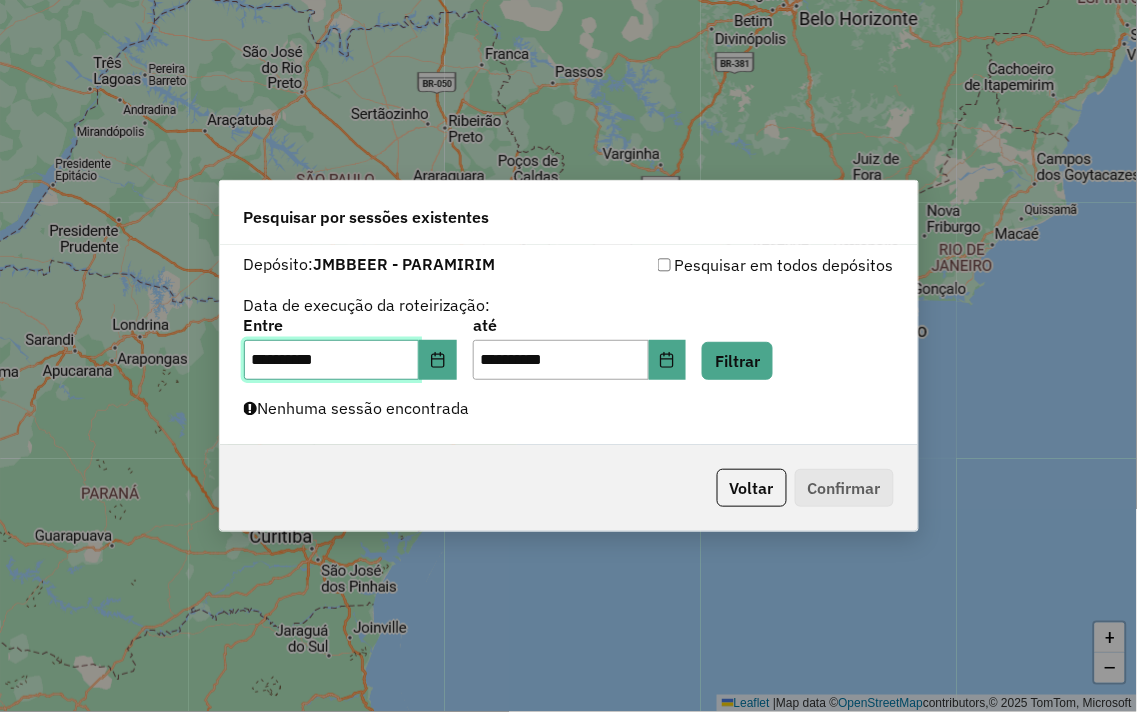 click on "**********" at bounding box center [332, 360] 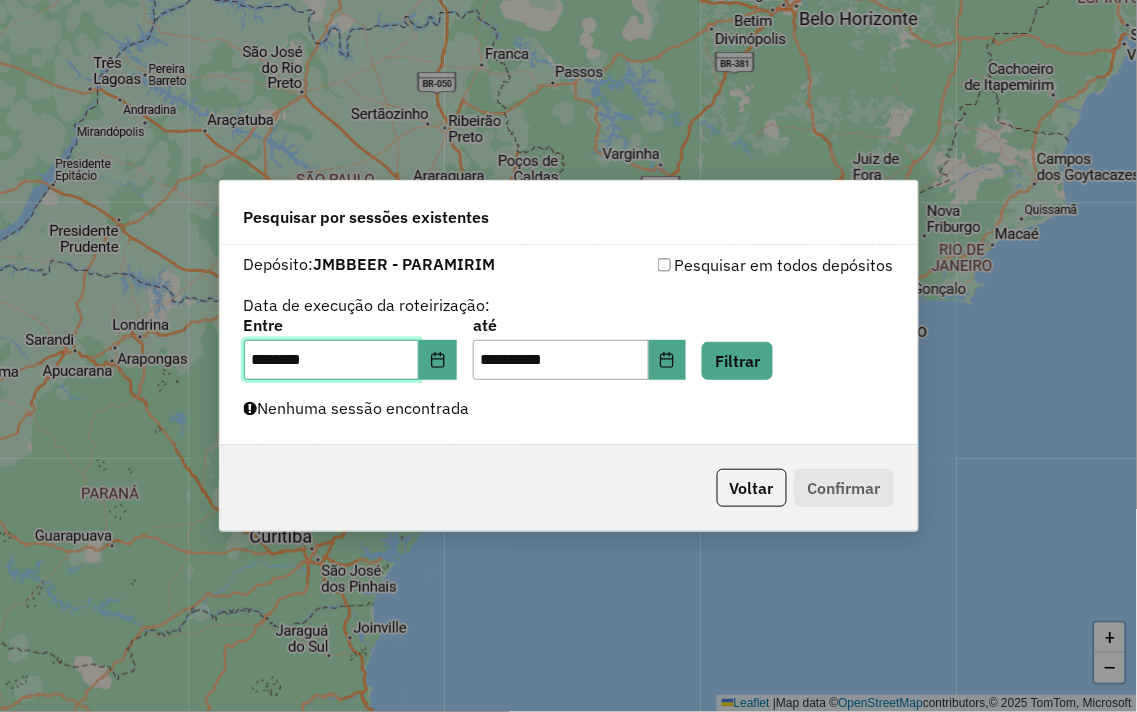 type on "*********" 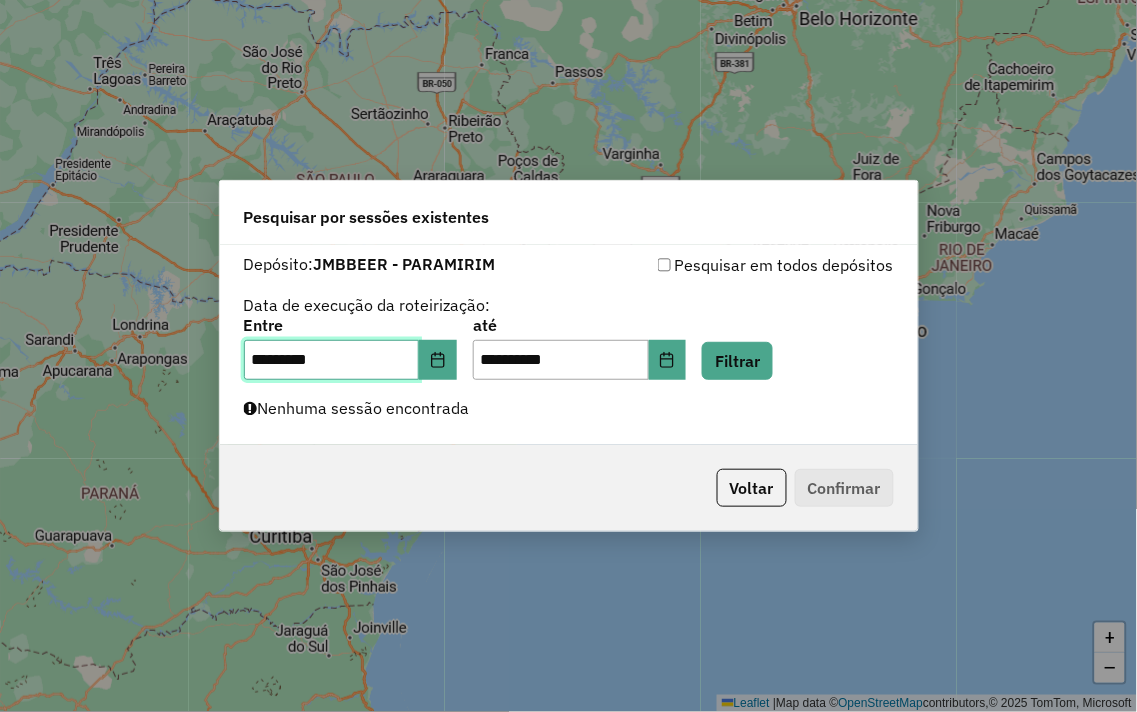 type on "**********" 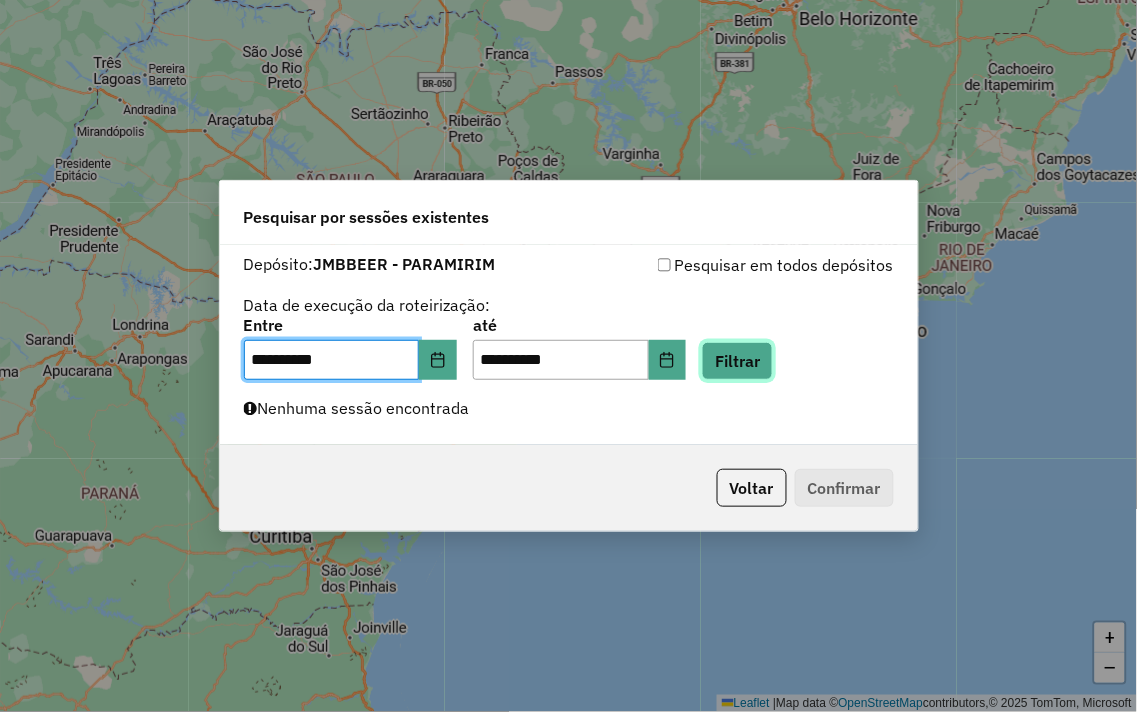 click on "Filtrar" 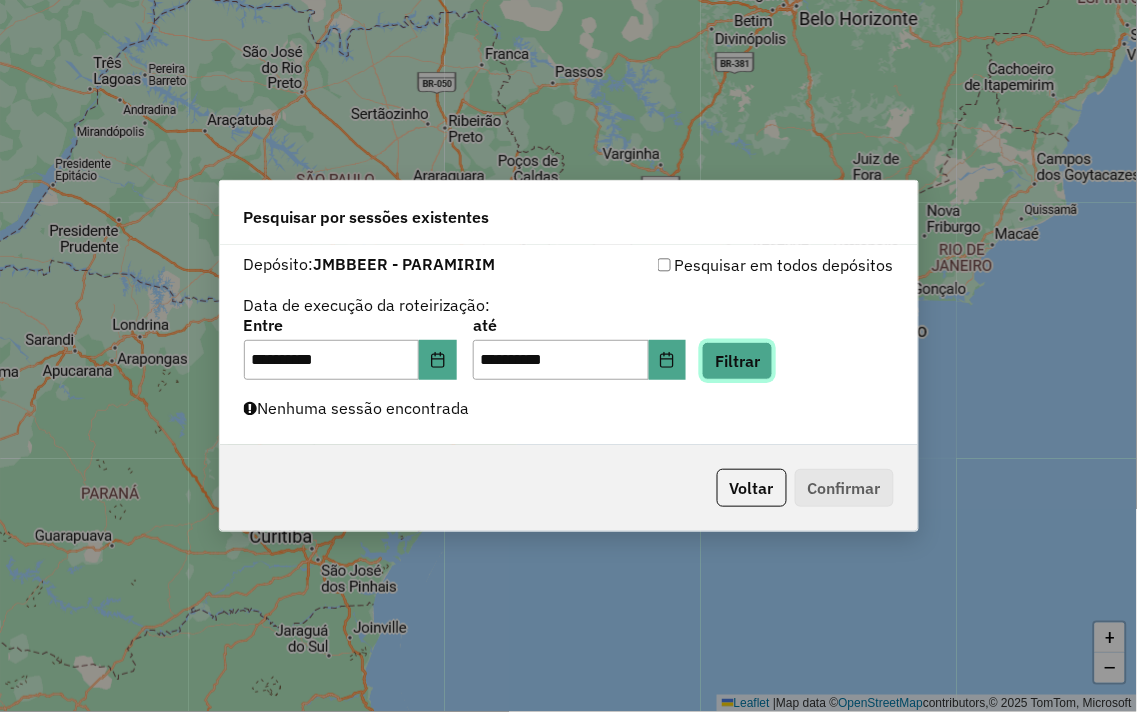 click on "Filtrar" 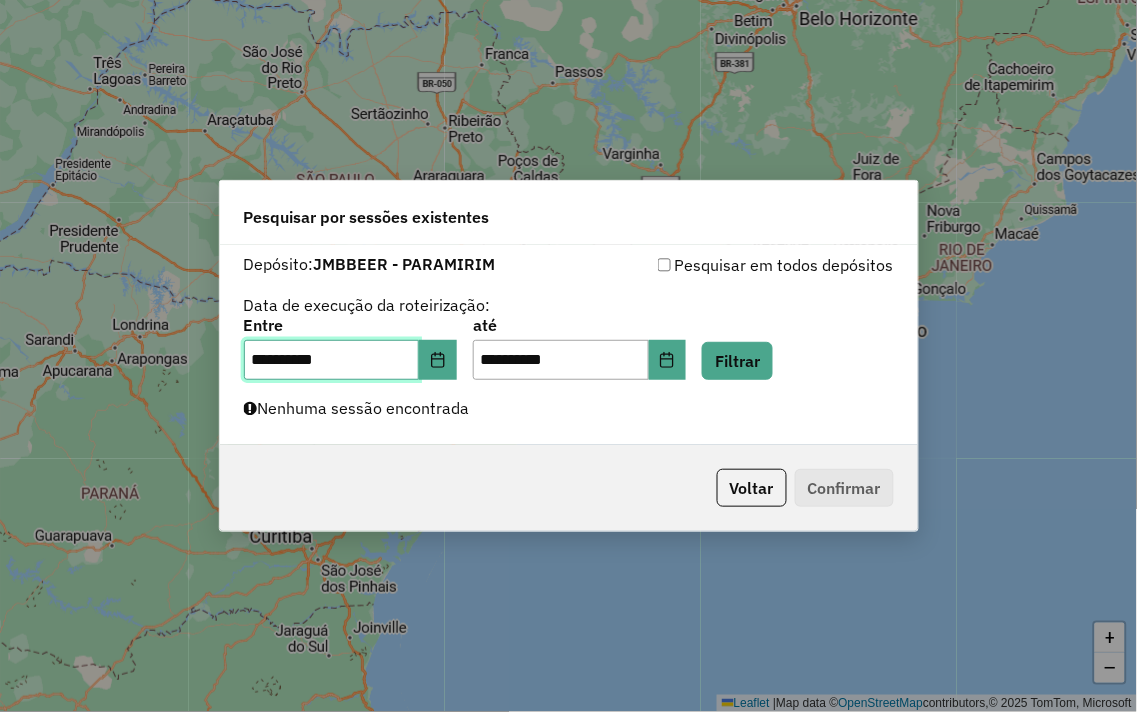 click on "**********" at bounding box center [332, 360] 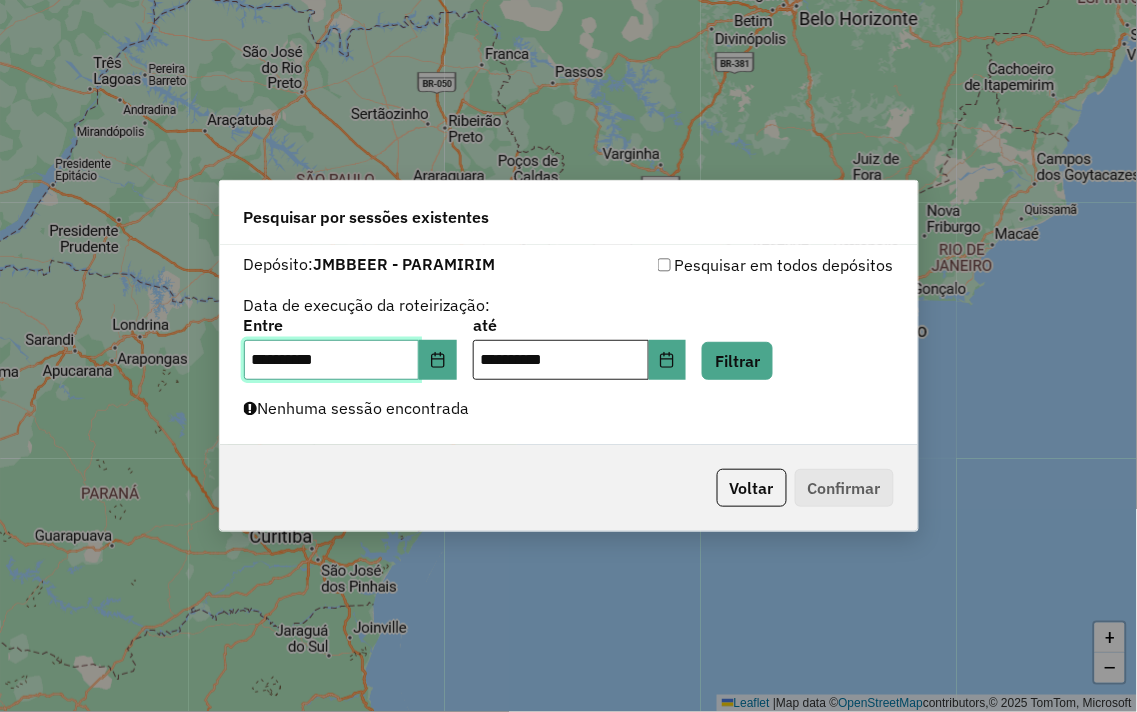 type on "**********" 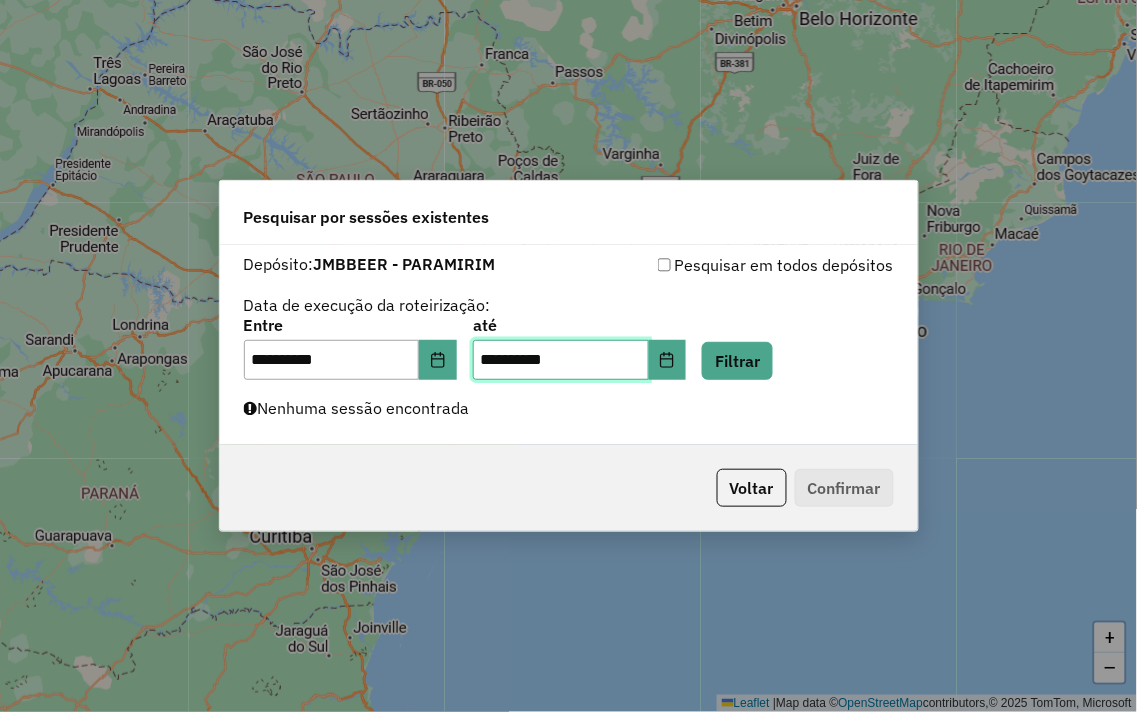 click on "**********" at bounding box center [561, 360] 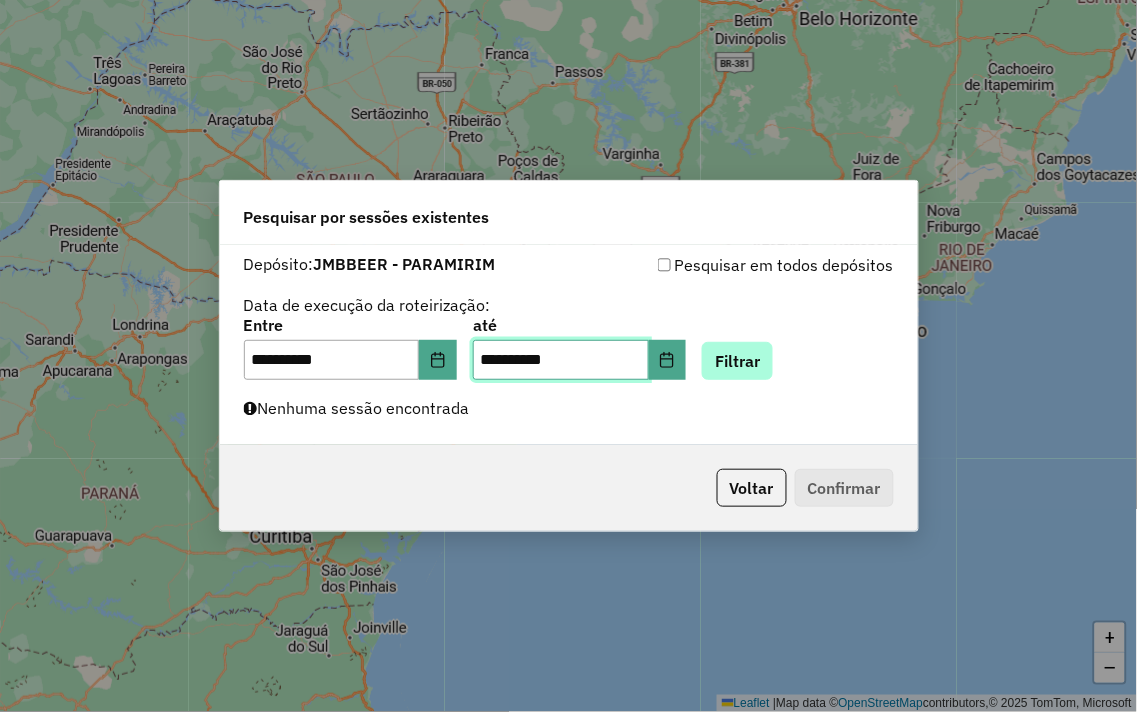 type on "**********" 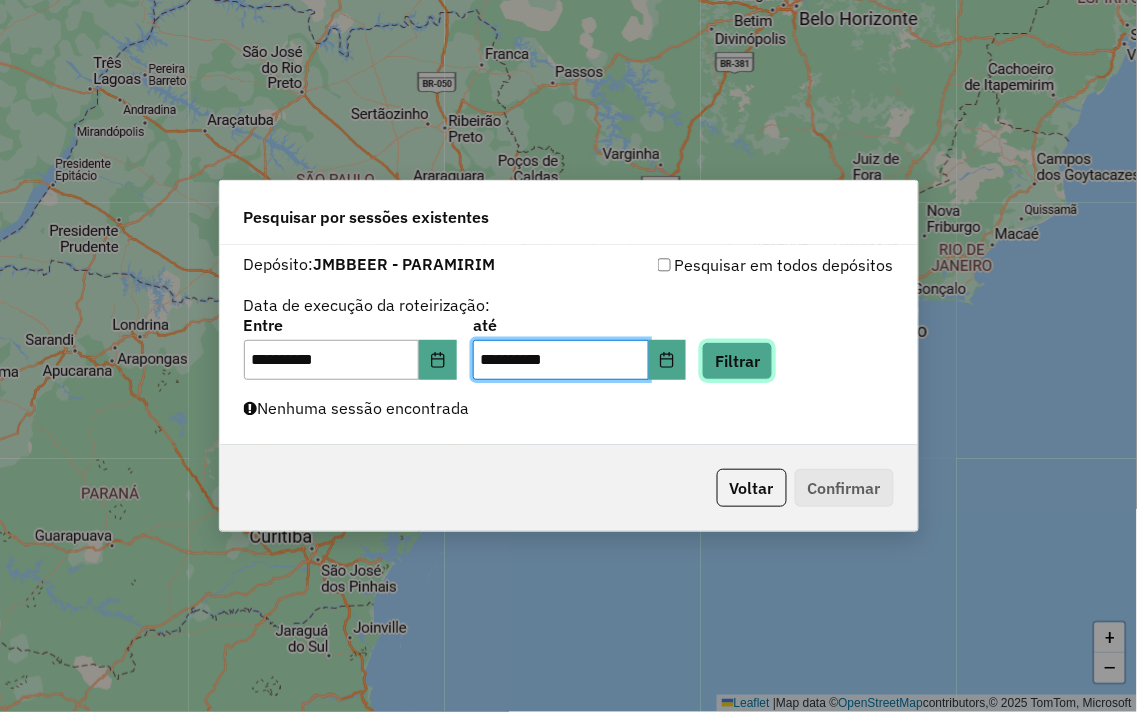 click on "Filtrar" 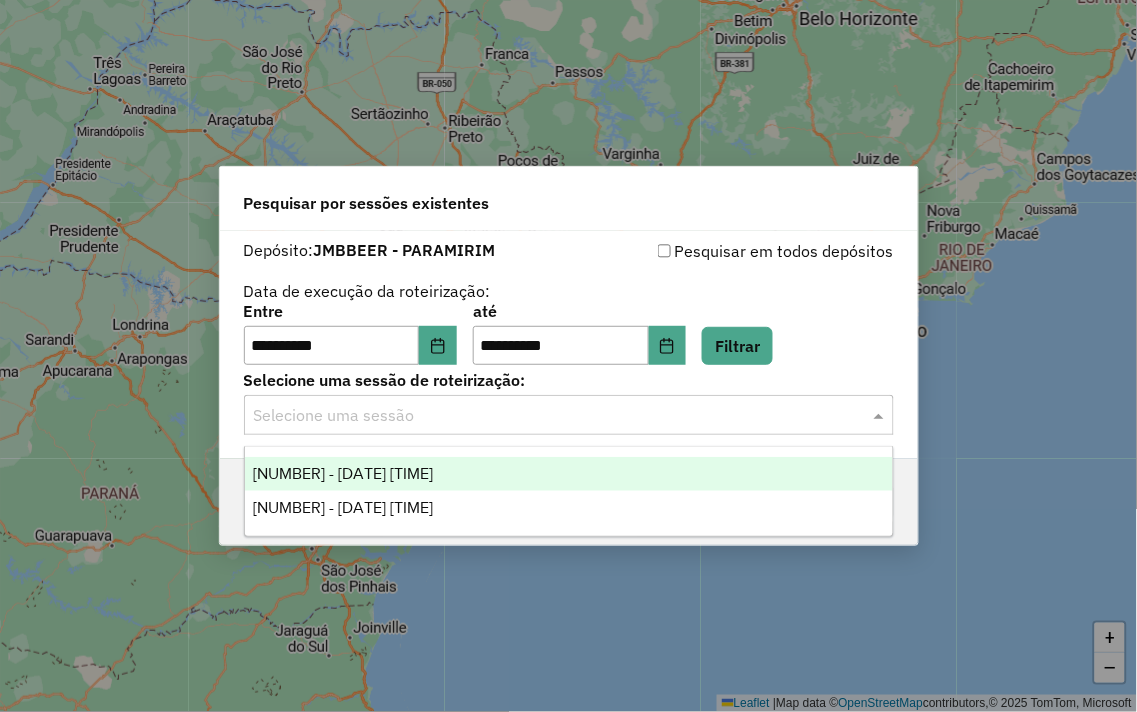drag, startPoint x: 820, startPoint y: 418, endPoint x: 632, endPoint y: 465, distance: 193.78596 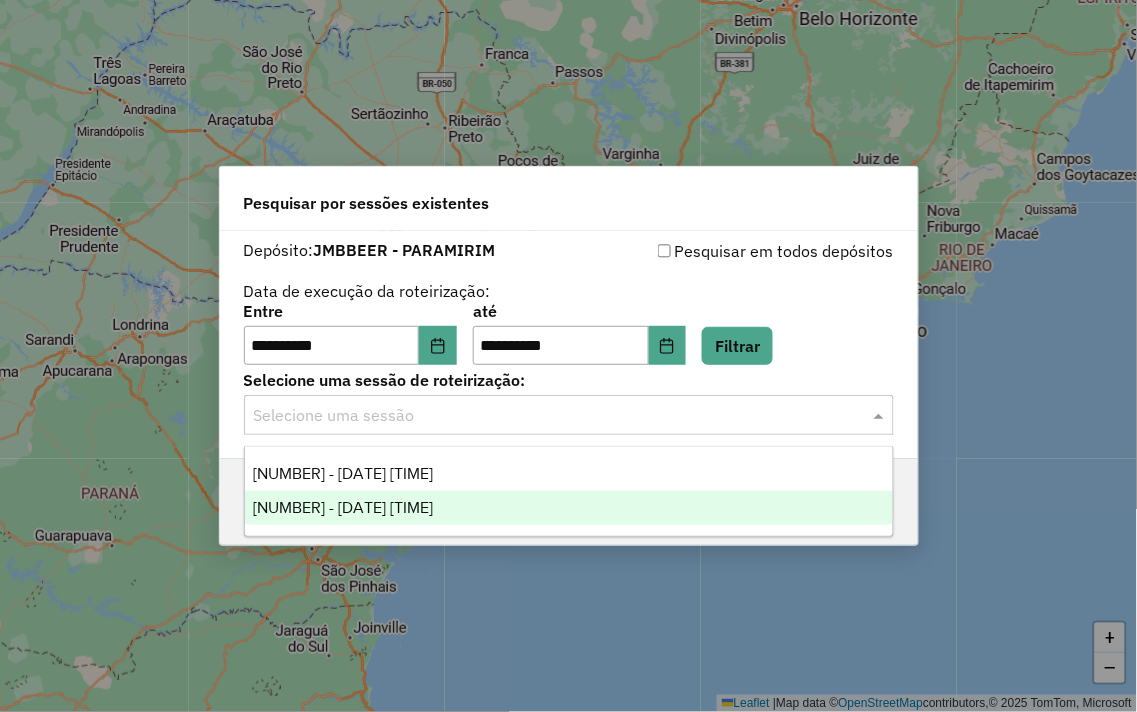 click on "973418 - 31/07/2025 18:23" at bounding box center [569, 508] 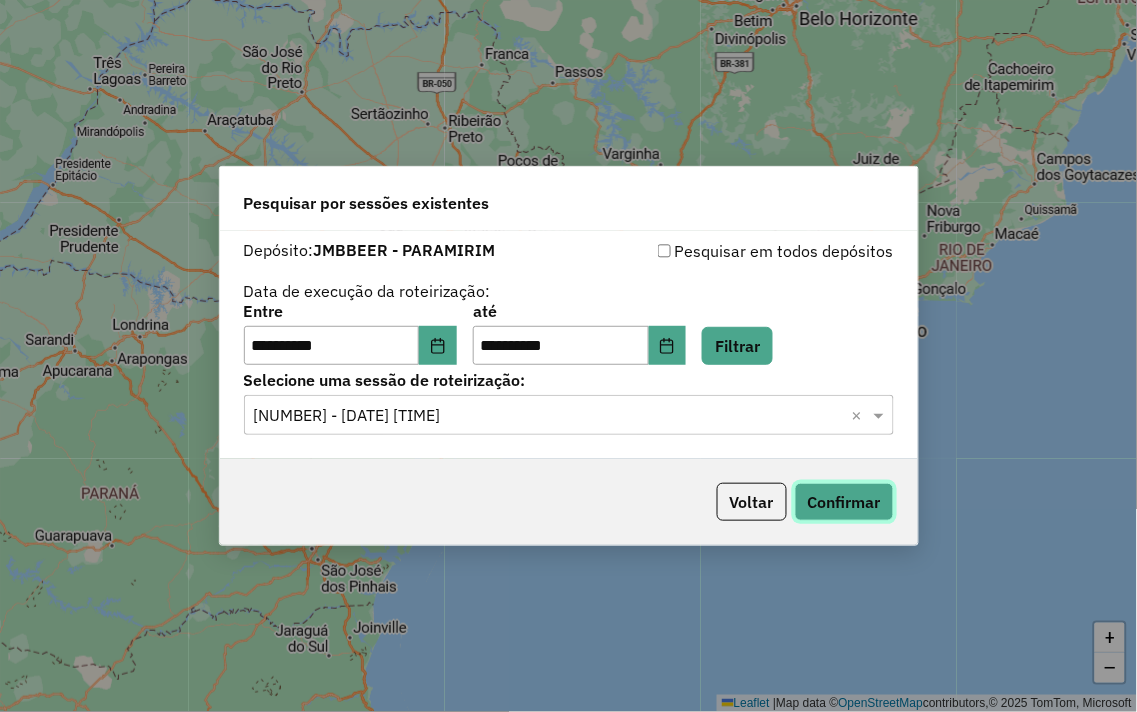 click on "Confirmar" 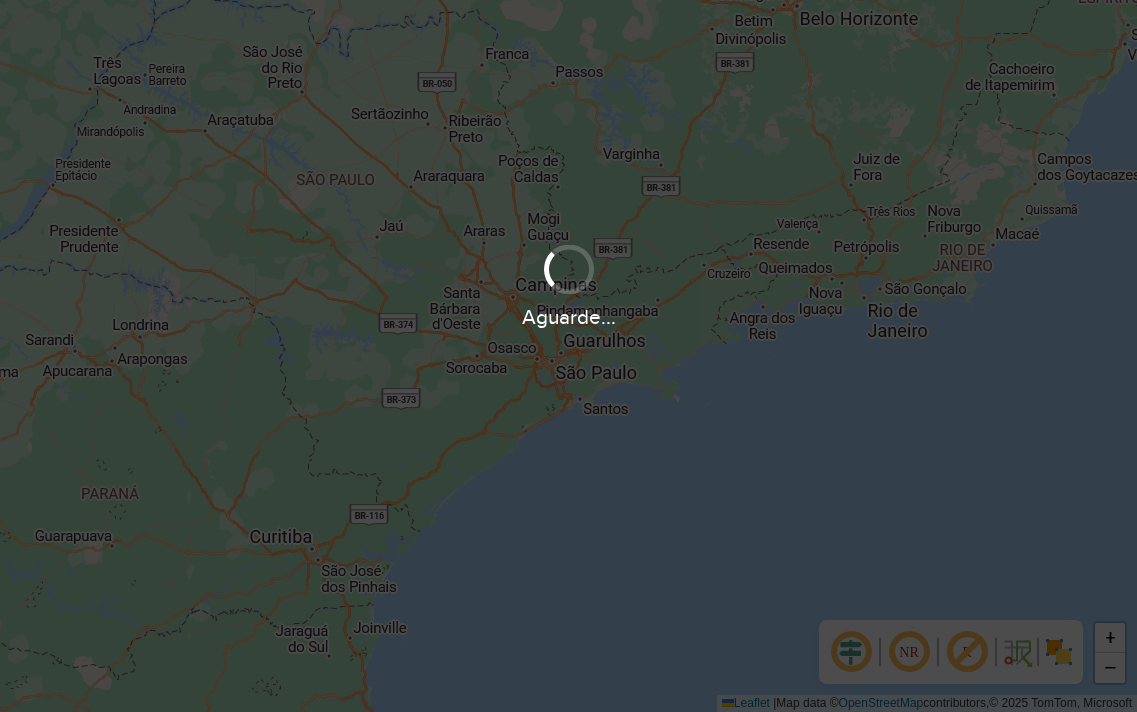 scroll, scrollTop: 0, scrollLeft: 0, axis: both 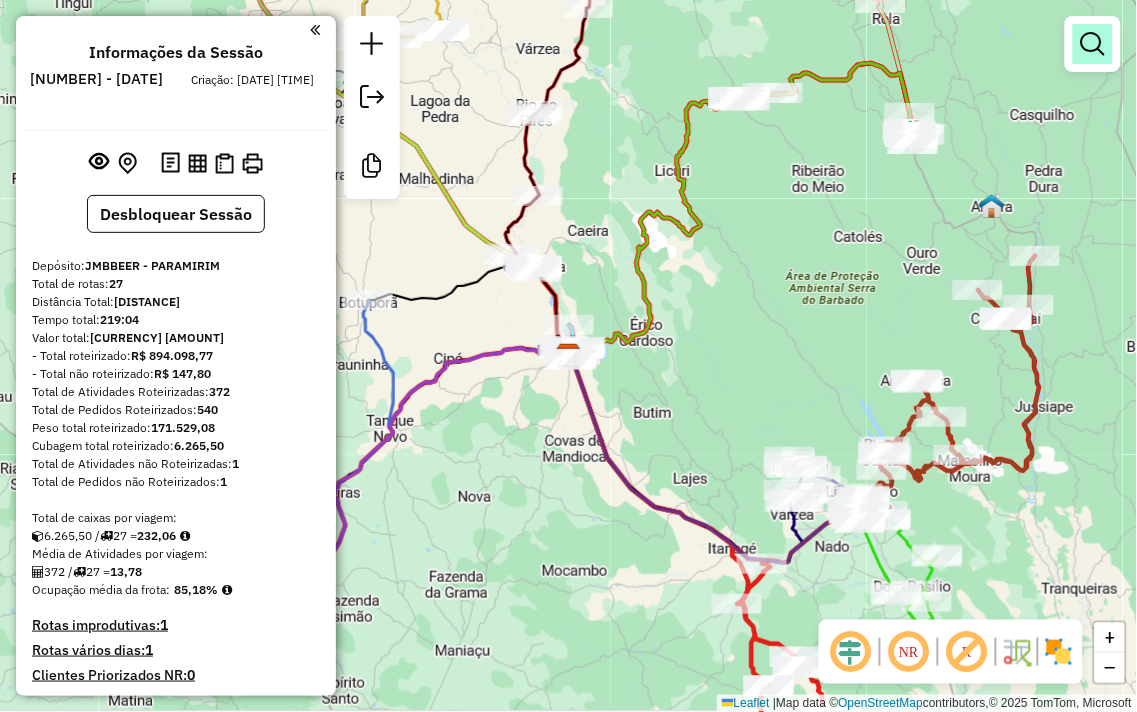 click at bounding box center (1093, 44) 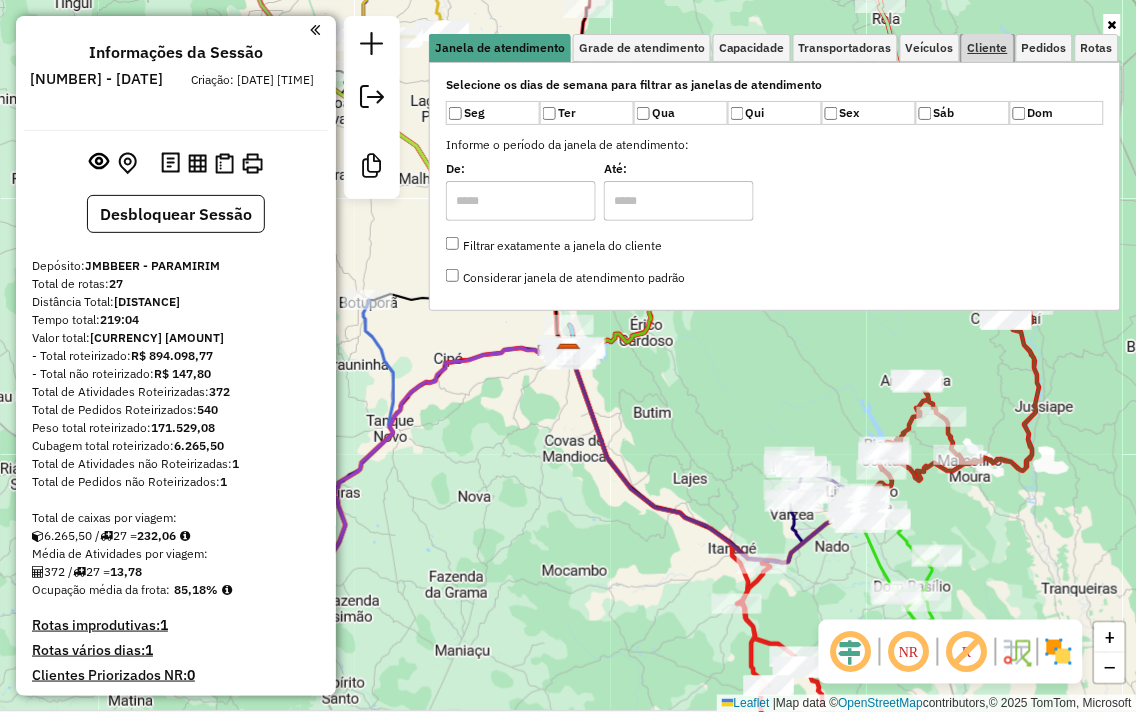 click on "Cliente" at bounding box center (988, 48) 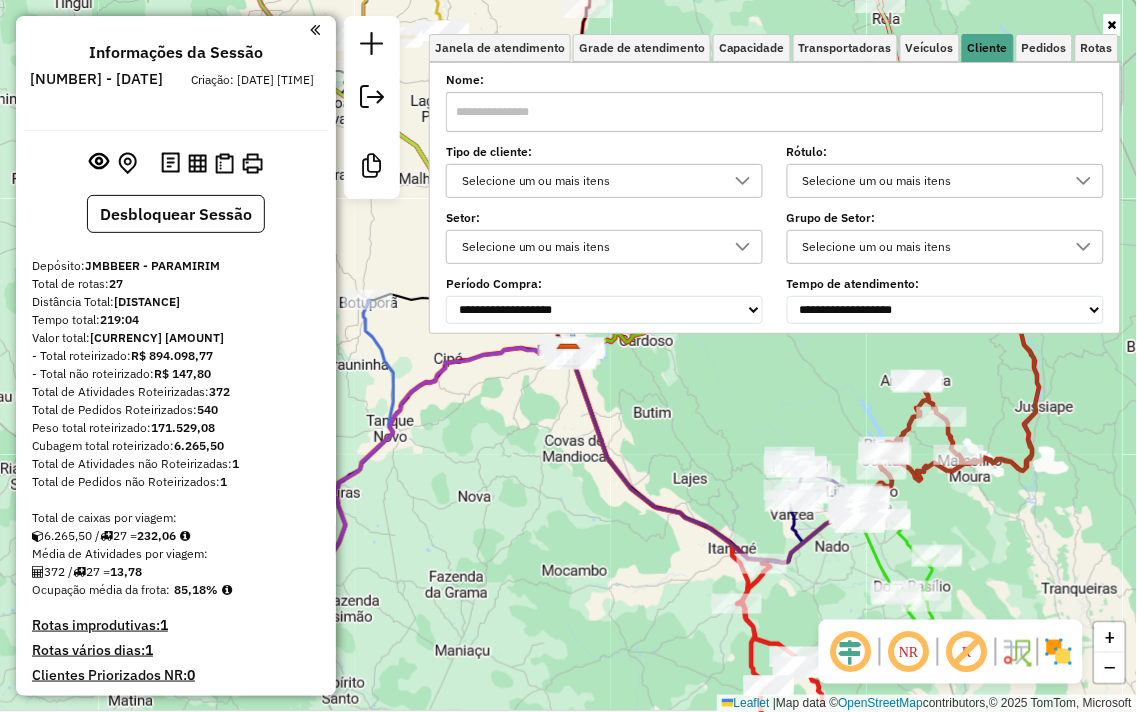 click at bounding box center [775, 112] 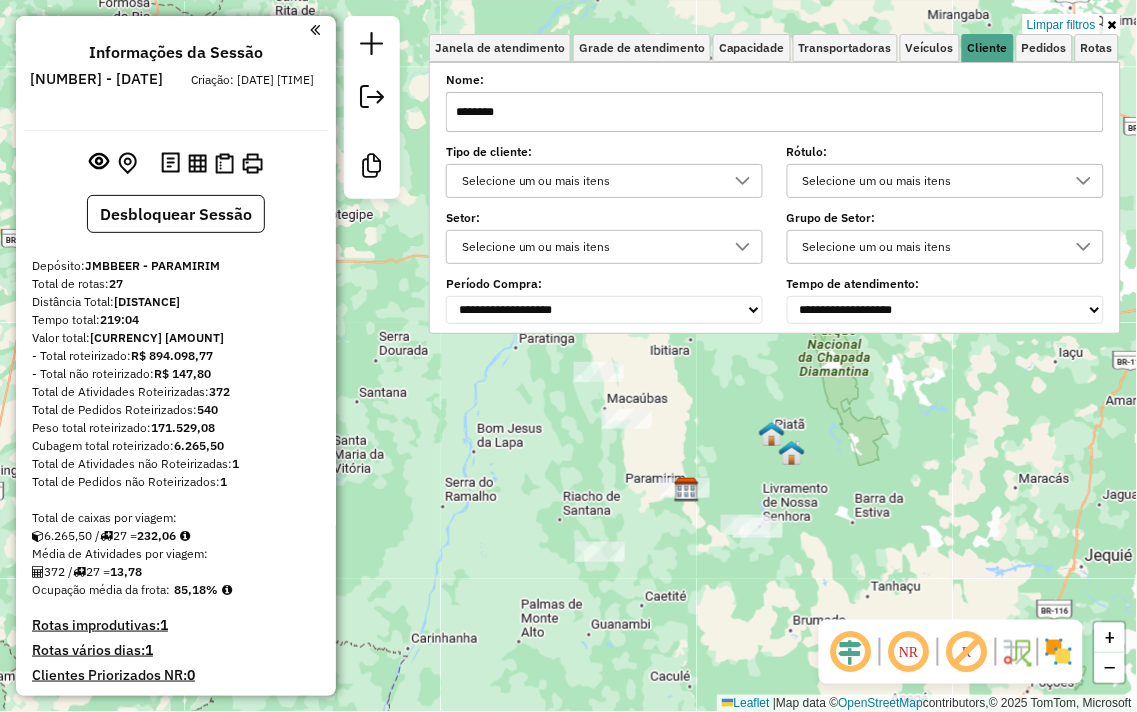 type on "********" 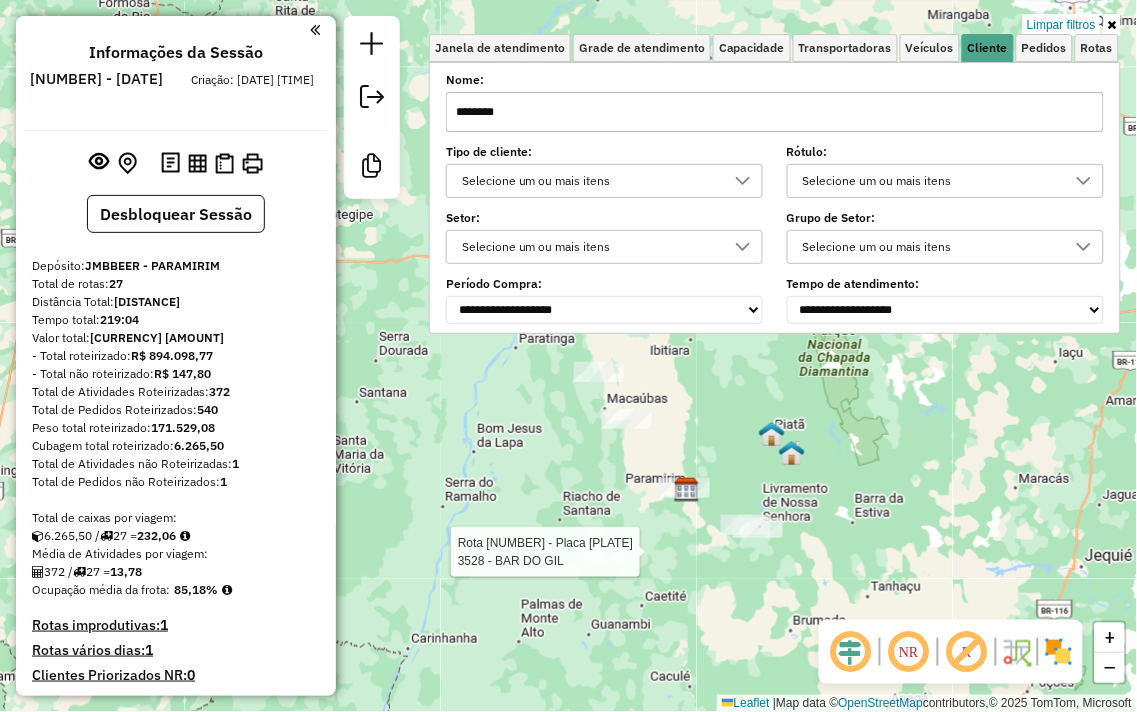 select on "**********" 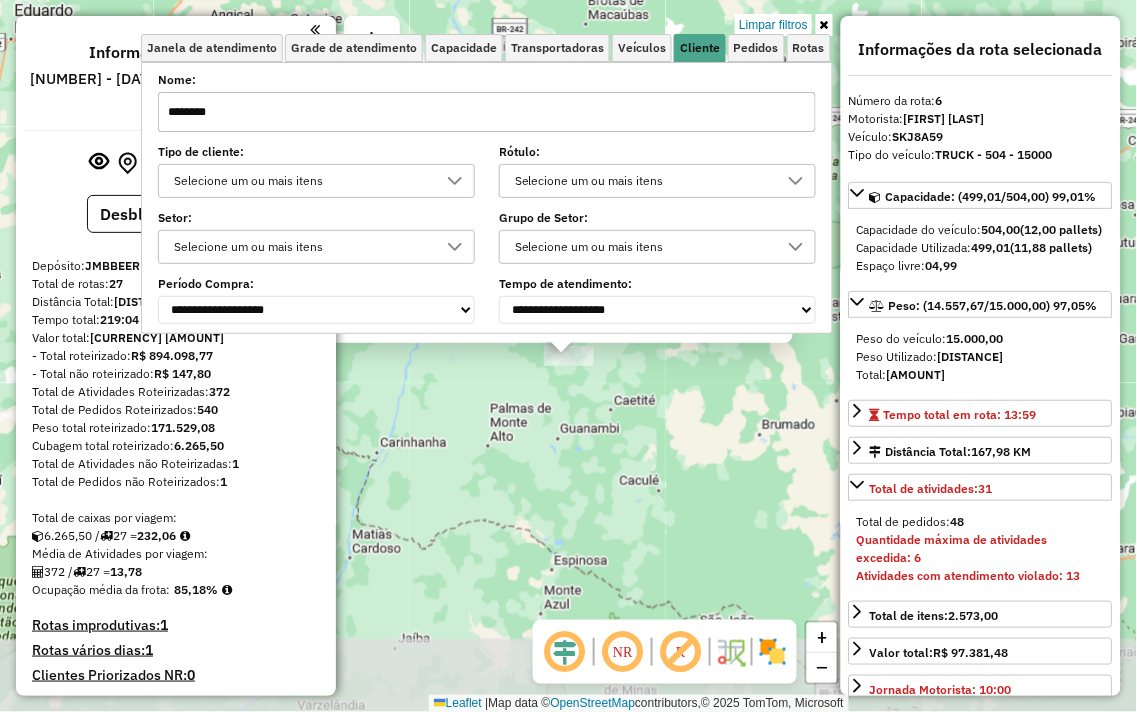scroll, scrollTop: 1256, scrollLeft: 0, axis: vertical 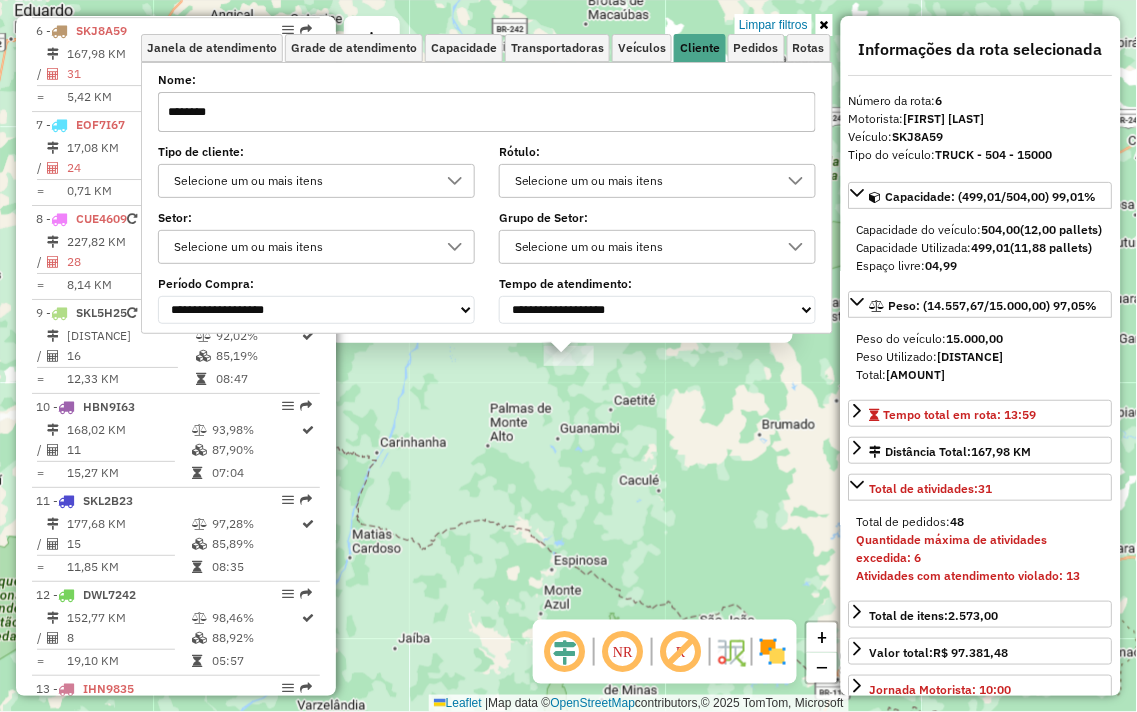 drag, startPoint x: 480, startPoint y: 433, endPoint x: 554, endPoint y: 468, distance: 81.859634 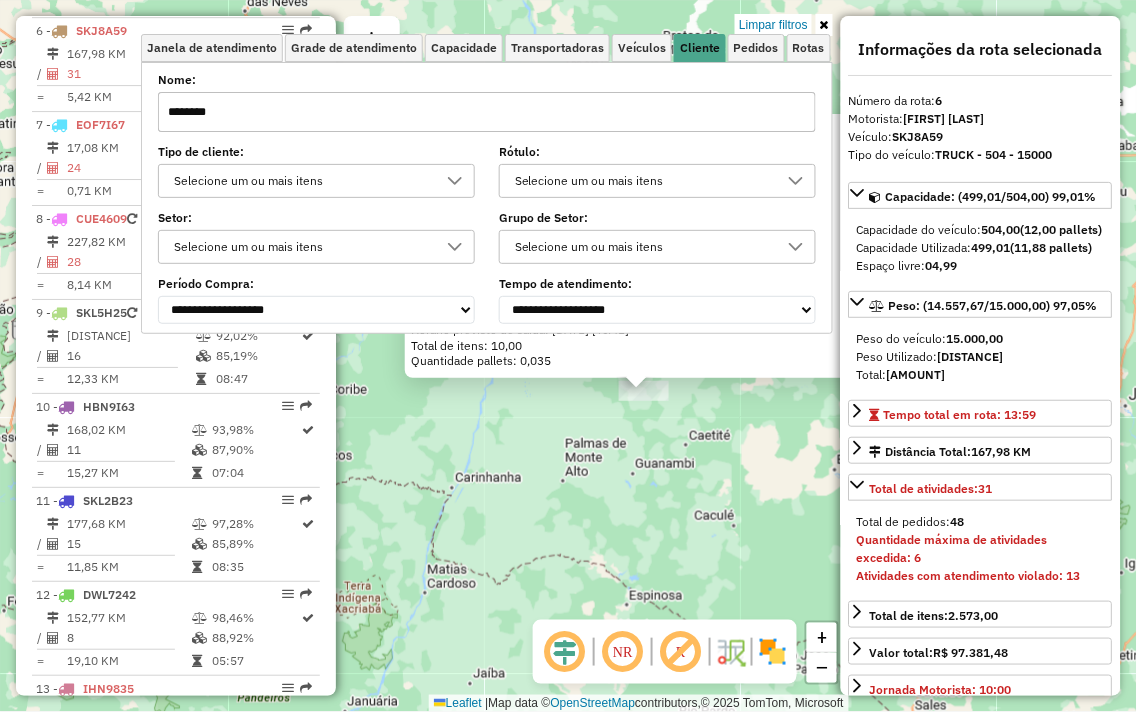 click at bounding box center [824, 25] 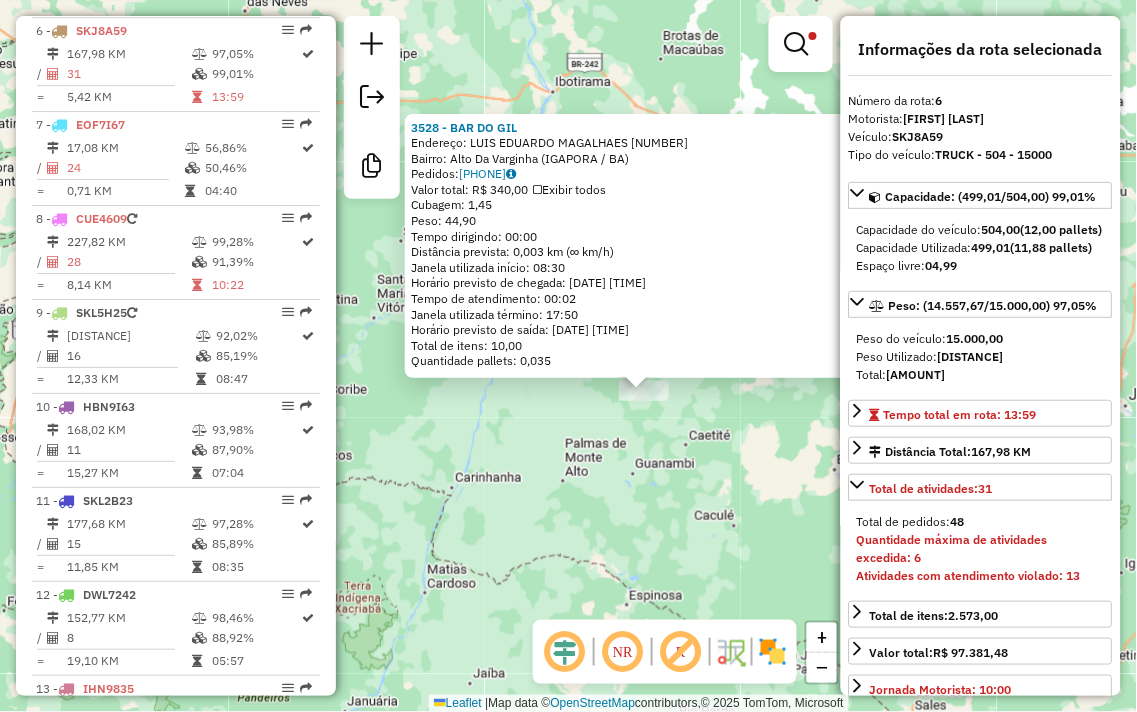 click on "[NUMBER] - [NAME] Endereço: [STREET] [NUMBER] Bairro: [NEIGHBORHOOD] ([CITY] / [STATE]) Pedidos: [PHONE] Valor total: R$ [PRICE] Exibir todos Cubagem: [CUBAGE] Peso: [WEIGHT] Tempo dirigindo: [TIME] Distância prevista: [DISTANCE] ([SPEED]) Janela utilizada início: [TIME] Horário previsto de chegada: [DATE] [TIME] Tempo de atendimento: [TIME] Janela utilizada término: [TIME] Horário previsto de saída: [DATE] [TIME] Total de itens: [ITEMS] Quantidade pallets: [PALLETS] × Limpar filtros Janela de atendimento Grade de atendimento Capacidade Transportadoras Veículos Cliente Pedidos Rotas Selecione os dias de semana para filtrar as janelas de atendimento Seg Ter Qua Qui Sex Sáb Dom Informe o período da janela de atendimento: De: Até: Filtrar exatamente a janela do cliente Considerar janela de atendimento padrão Selecione os dias de semana para filtrar as grades de atendimento Seg Ter Qua Qui Sex Sáb Dom Peso mínimo: Peso máximo: De: +" 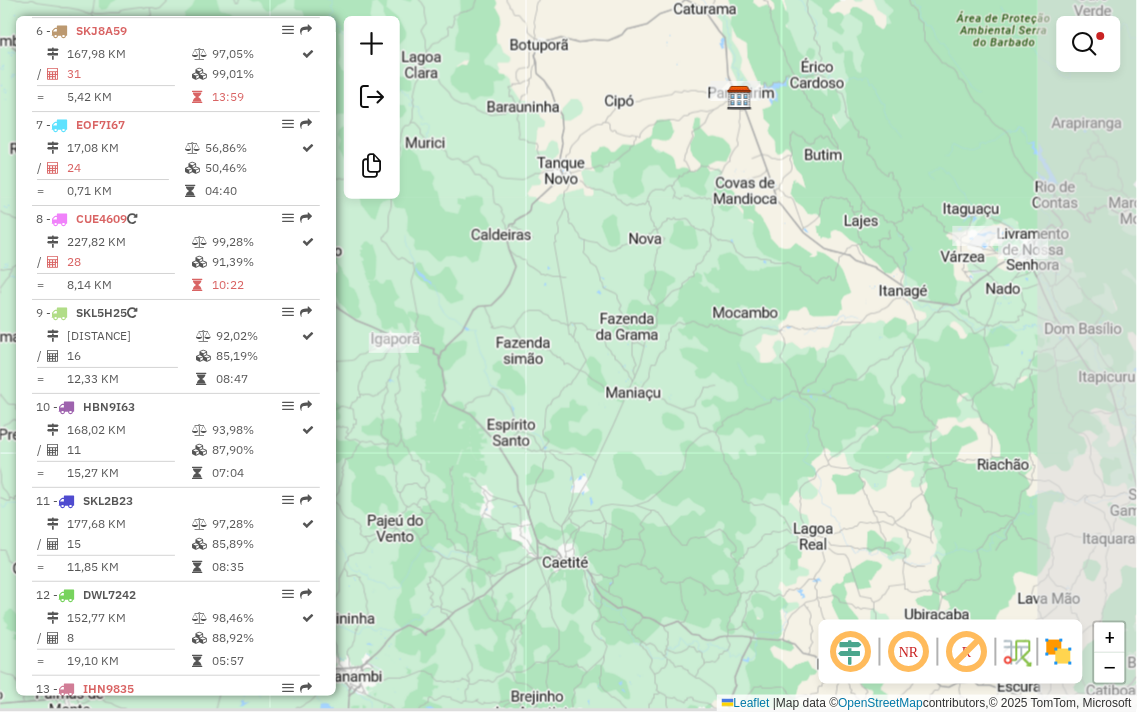 drag, startPoint x: 928, startPoint y: 333, endPoint x: 660, endPoint y: 306, distance: 269.35663 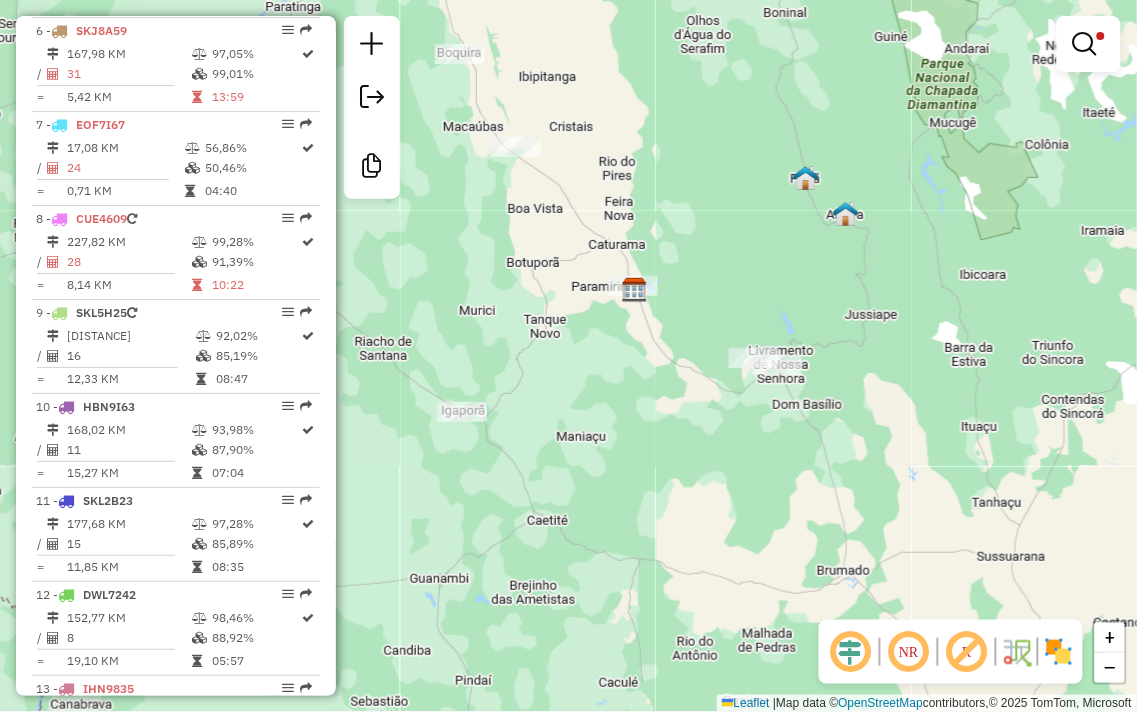 drag, startPoint x: 595, startPoint y: 426, endPoint x: 777, endPoint y: 451, distance: 183.70901 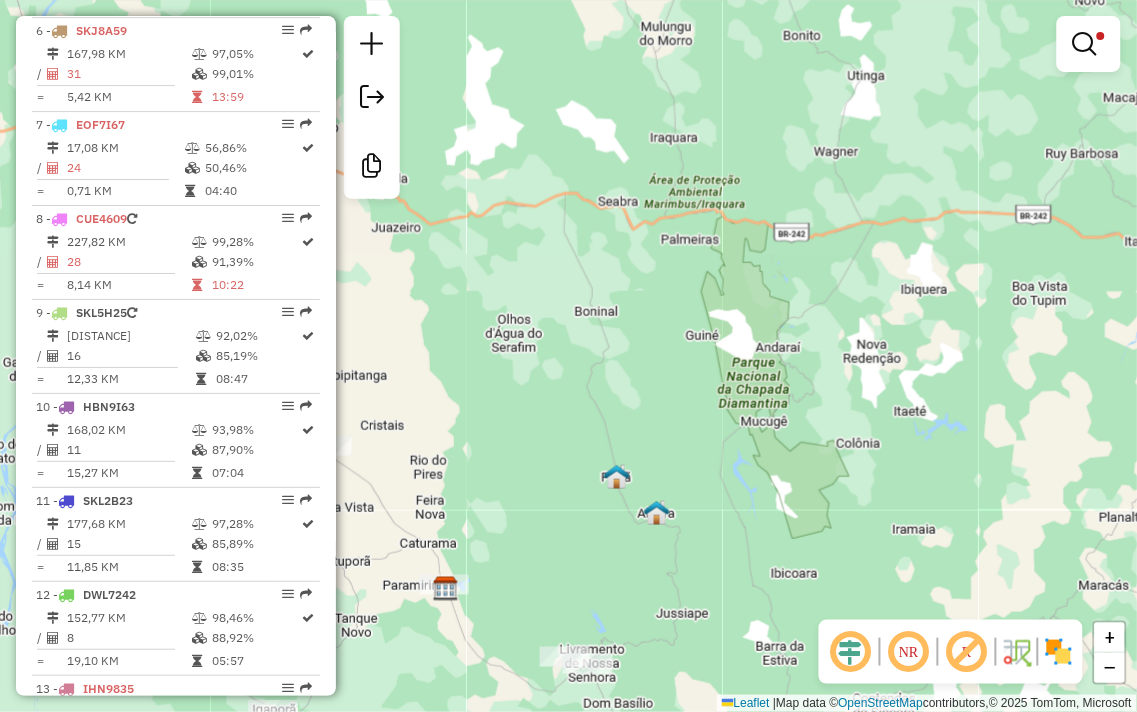 drag, startPoint x: 917, startPoint y: 197, endPoint x: 572, endPoint y: 437, distance: 420.26776 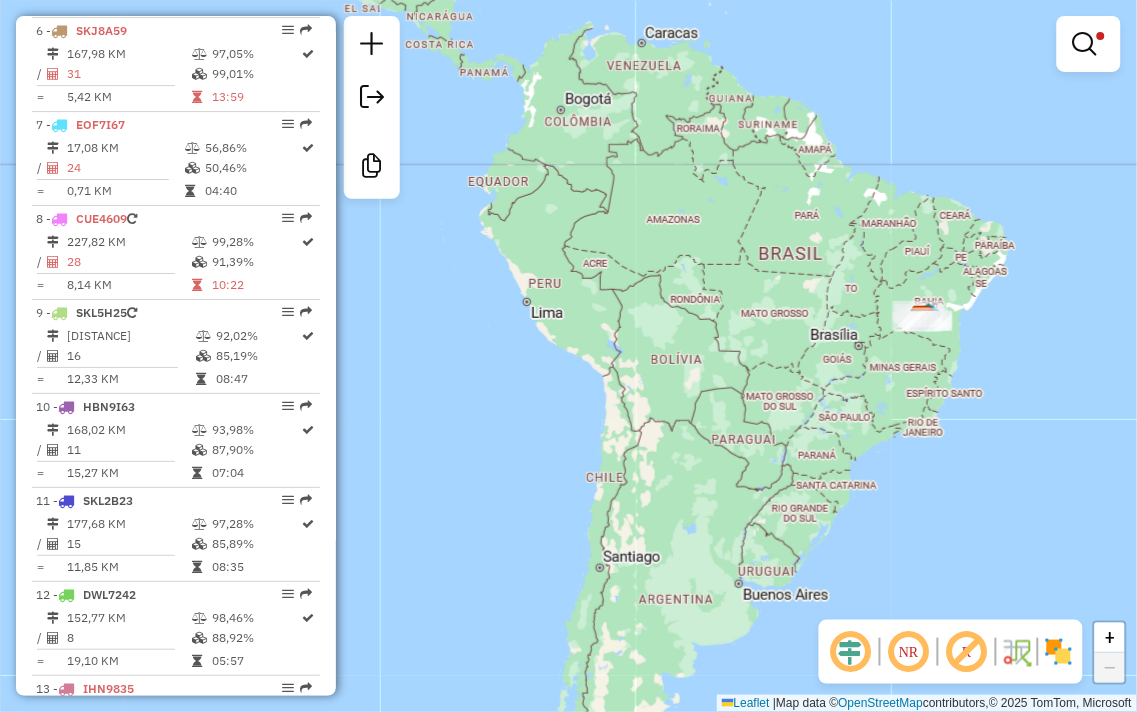 drag, startPoint x: 491, startPoint y: 380, endPoint x: 842, endPoint y: 270, distance: 367.83286 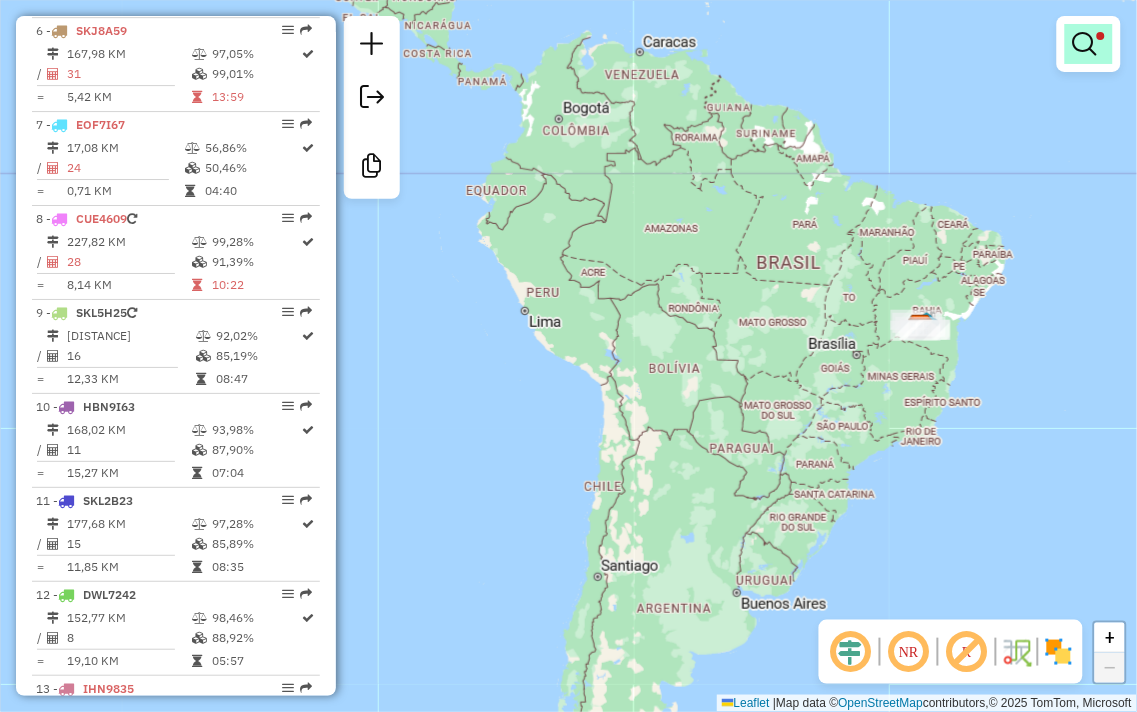 click at bounding box center (1085, 44) 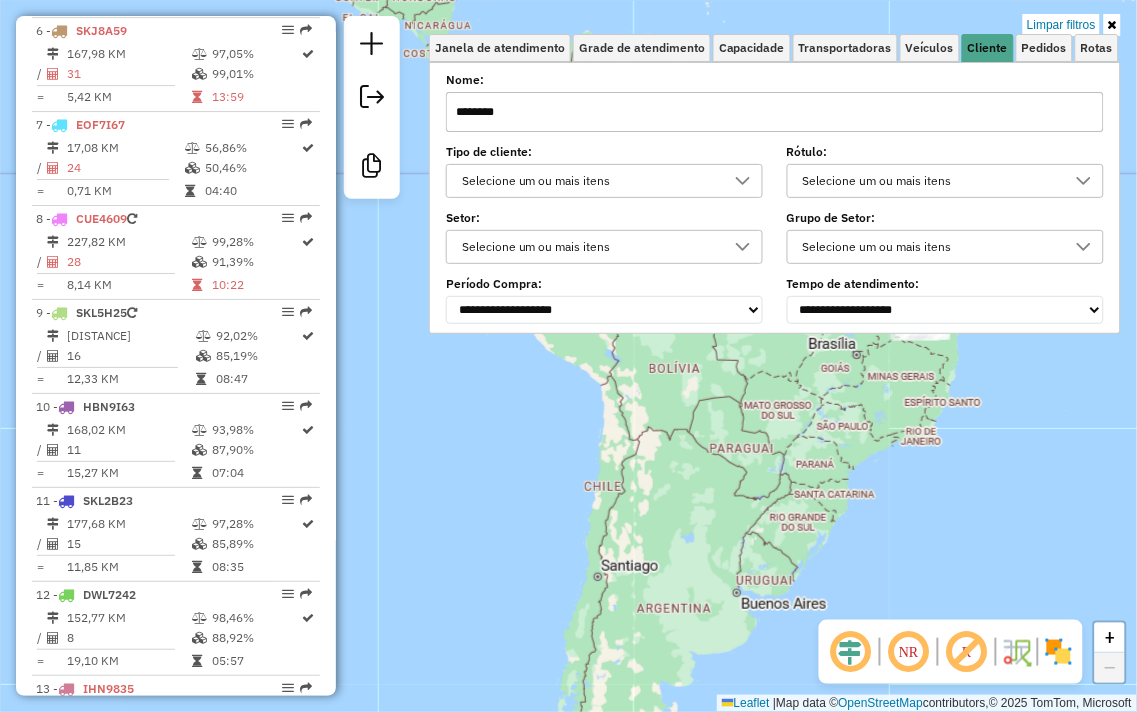 click on "********" at bounding box center [775, 112] 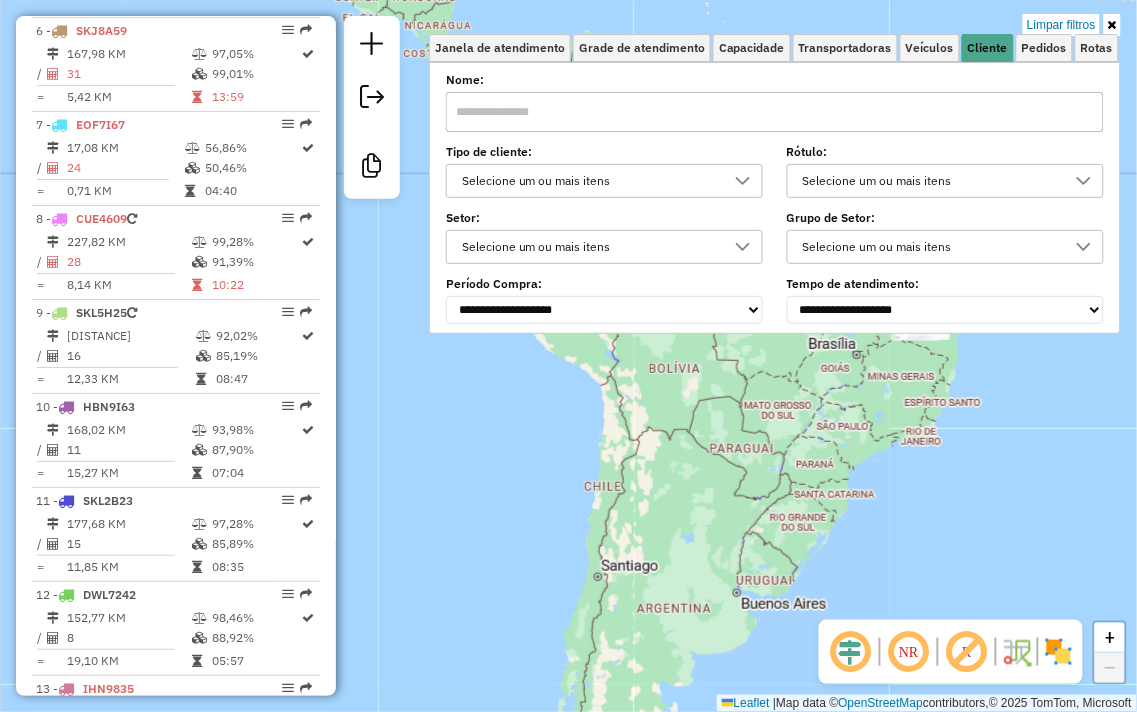 type 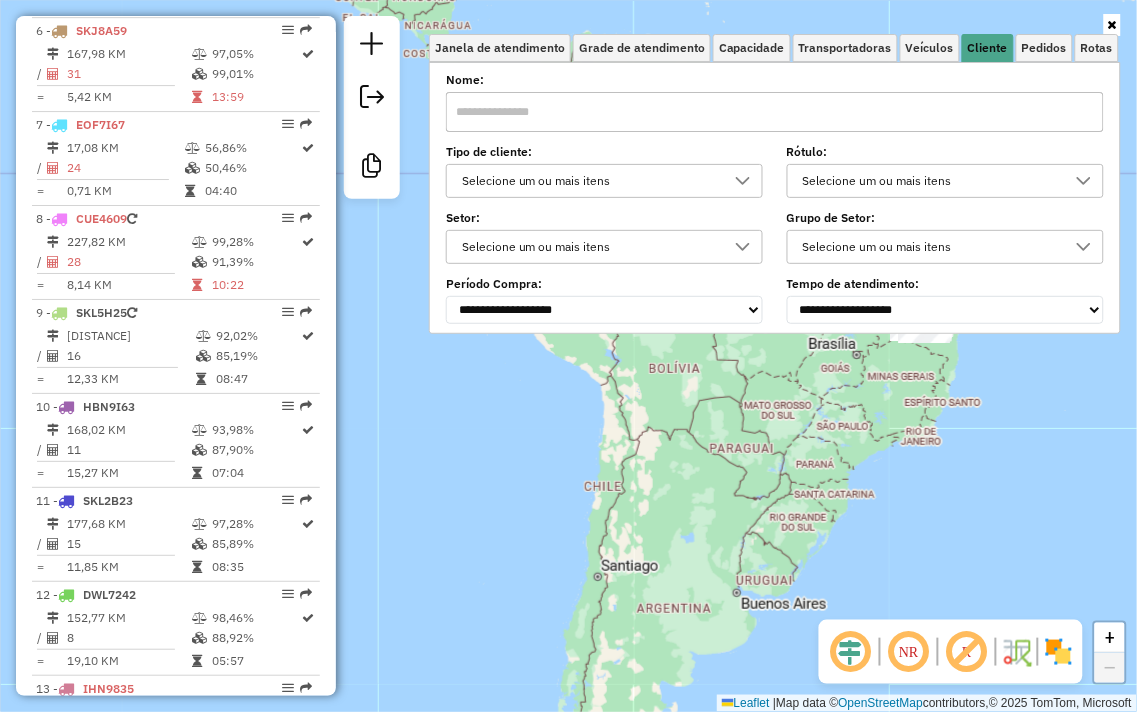 click at bounding box center (1112, 25) 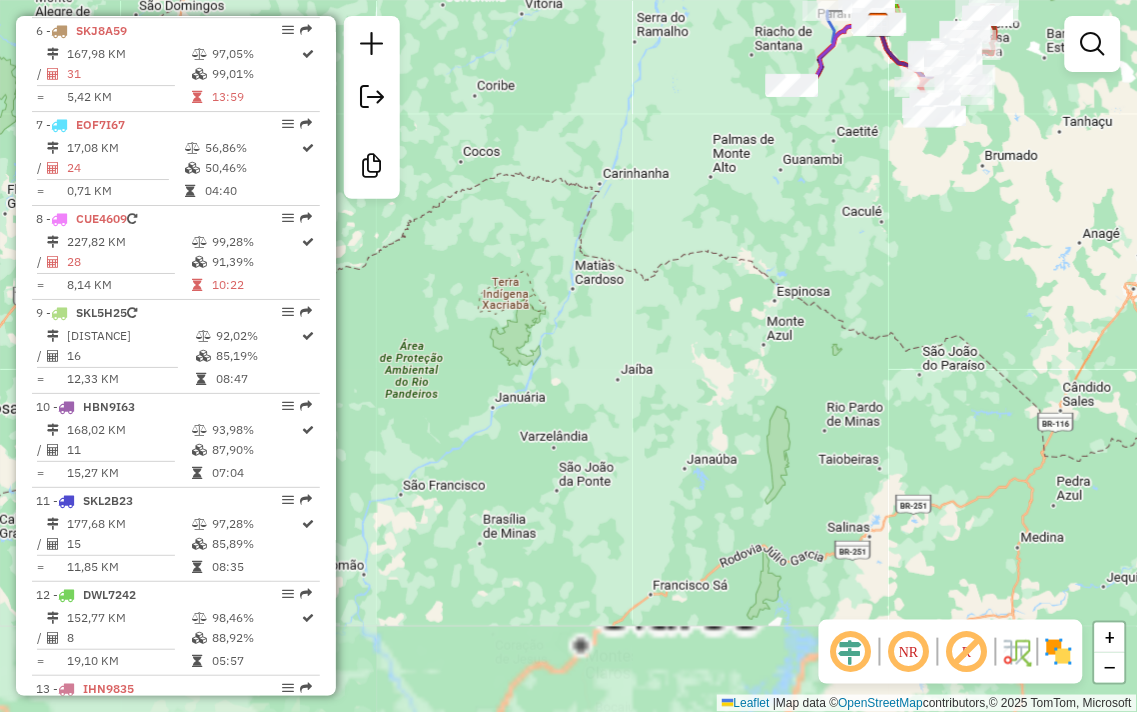 drag, startPoint x: 928, startPoint y: 196, endPoint x: 862, endPoint y: 540, distance: 350.27417 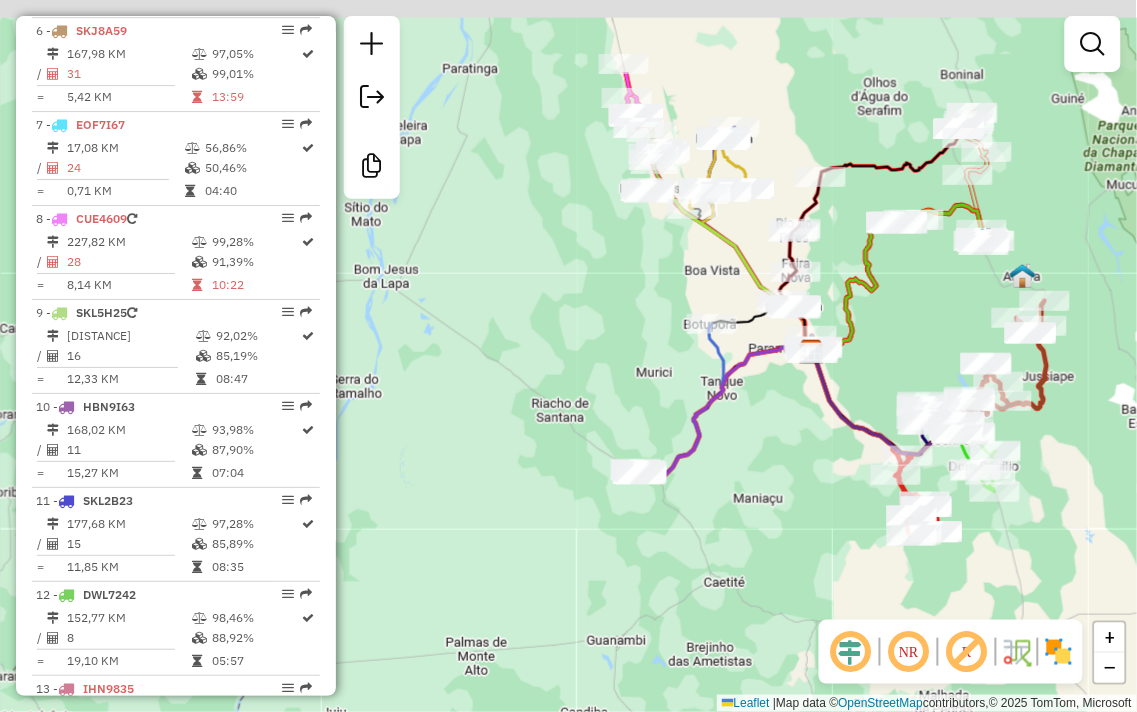 drag, startPoint x: 805, startPoint y: 408, endPoint x: 772, endPoint y: 540, distance: 136.06248 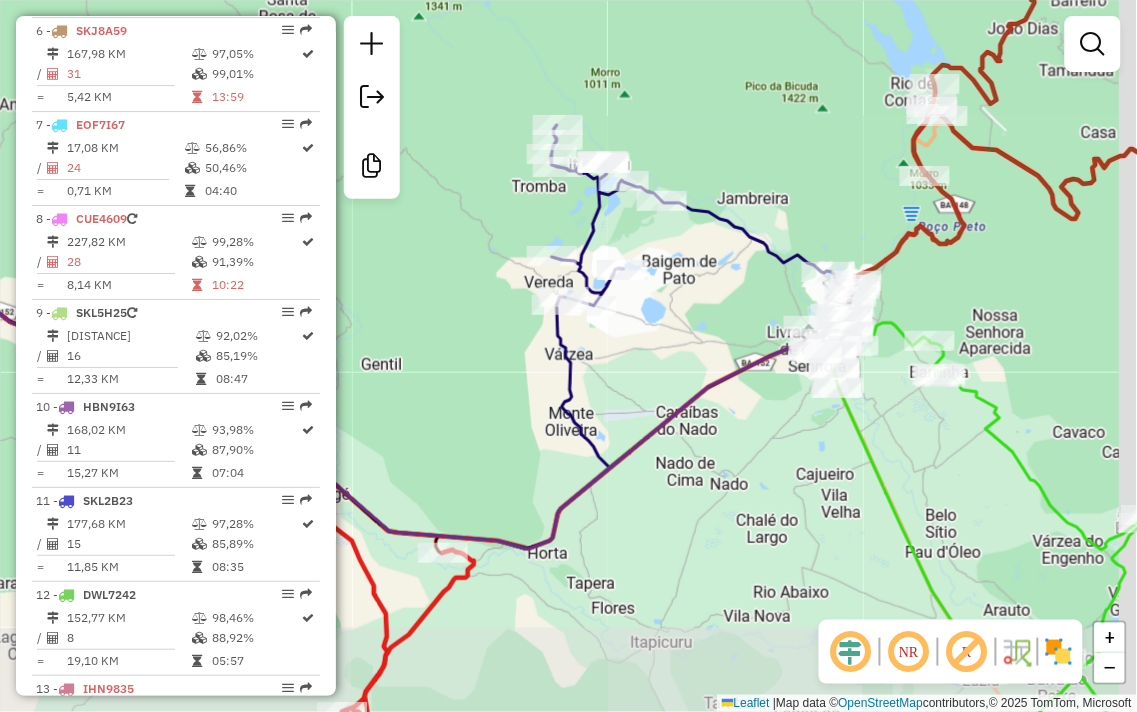 drag, startPoint x: 728, startPoint y: 311, endPoint x: 644, endPoint y: 325, distance: 85.158676 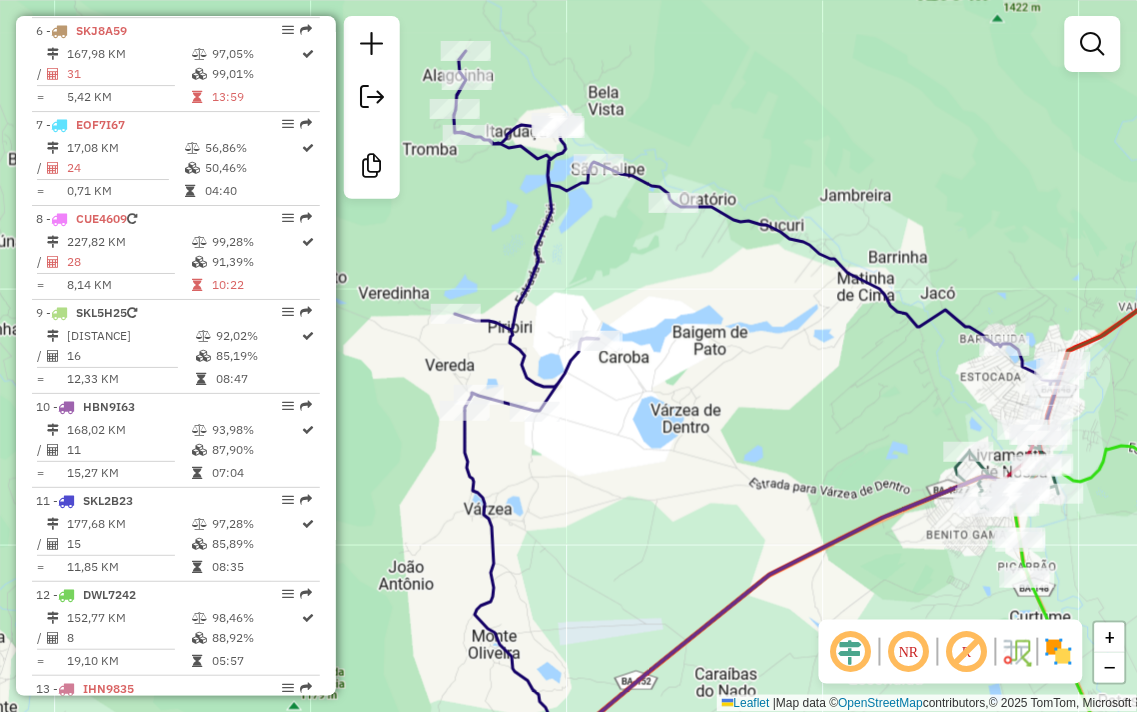 click on "Janela de atendimento Grade de atendimento Capacidade Transportadoras Veículos Cliente Pedidos  Rotas Selecione os dias de semana para filtrar as janelas de atendimento  Seg   Ter   Qua   Qui   Sex   Sáb   Dom  Informe o período da janela de atendimento: De: Até:  Filtrar exatamente a janela do cliente  Considerar janela de atendimento padrão  Selecione os dias de semana para filtrar as grades de atendimento  Seg   Ter   Qua   Qui   Sex   Sáb   Dom   Considerar clientes sem dia de atendimento cadastrado  Clientes fora do dia de atendimento selecionado Filtrar as atividades entre os valores definidos abaixo:  Peso mínimo:   Peso máximo:   Cubagem mínima:   Cubagem máxima:   De:   Até:  Filtrar as atividades entre o tempo de atendimento definido abaixo:  De:   Até:   Considerar capacidade total dos clientes não roteirizados Transportadora: Selecione um ou mais itens Tipo de veículo: Selecione um ou mais itens Veículo: Selecione um ou mais itens Motorista: Selecione um ou mais itens Nome: Rótulo:" 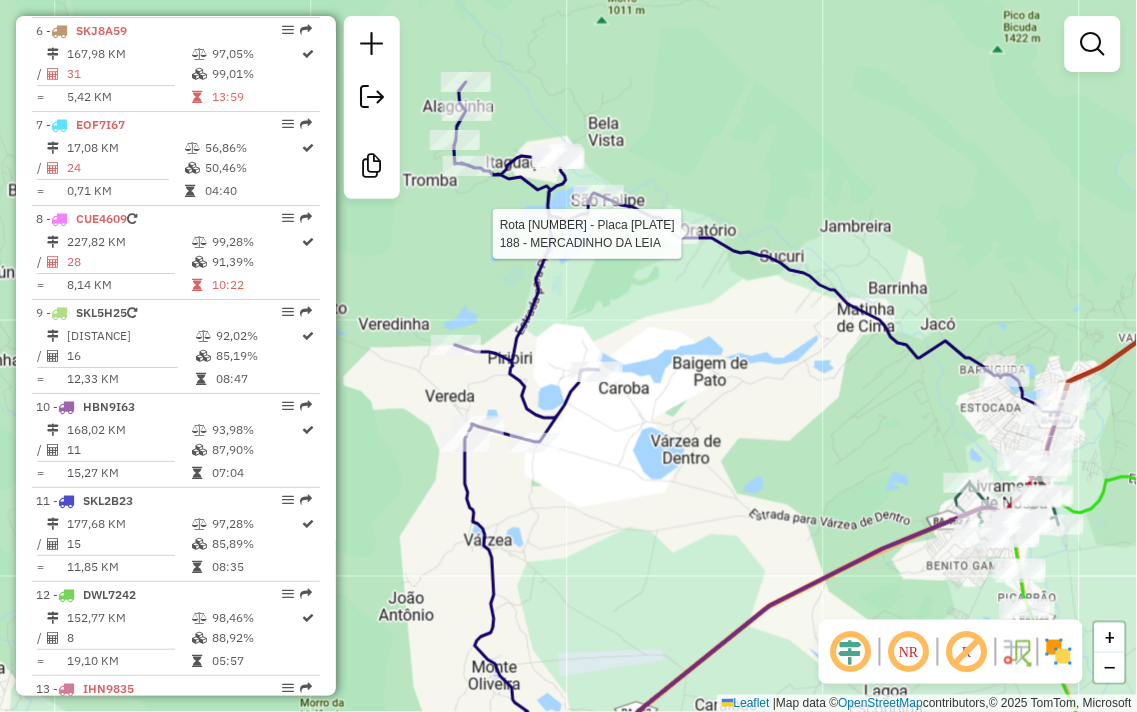 select on "**********" 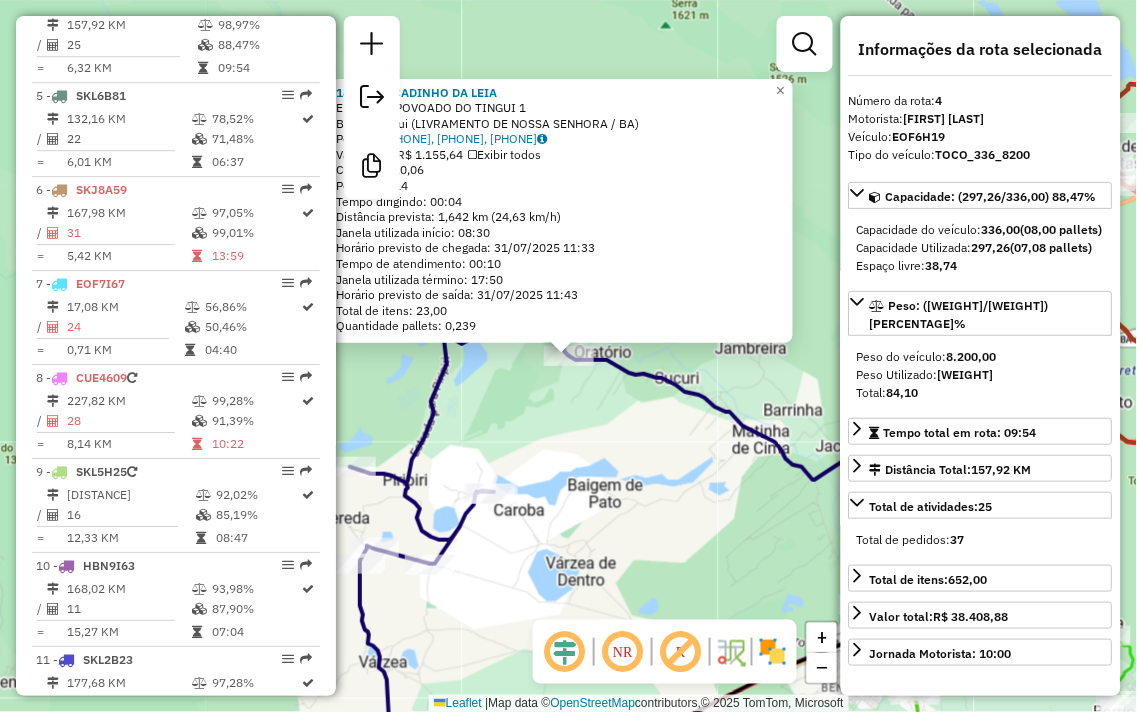 scroll, scrollTop: 1068, scrollLeft: 0, axis: vertical 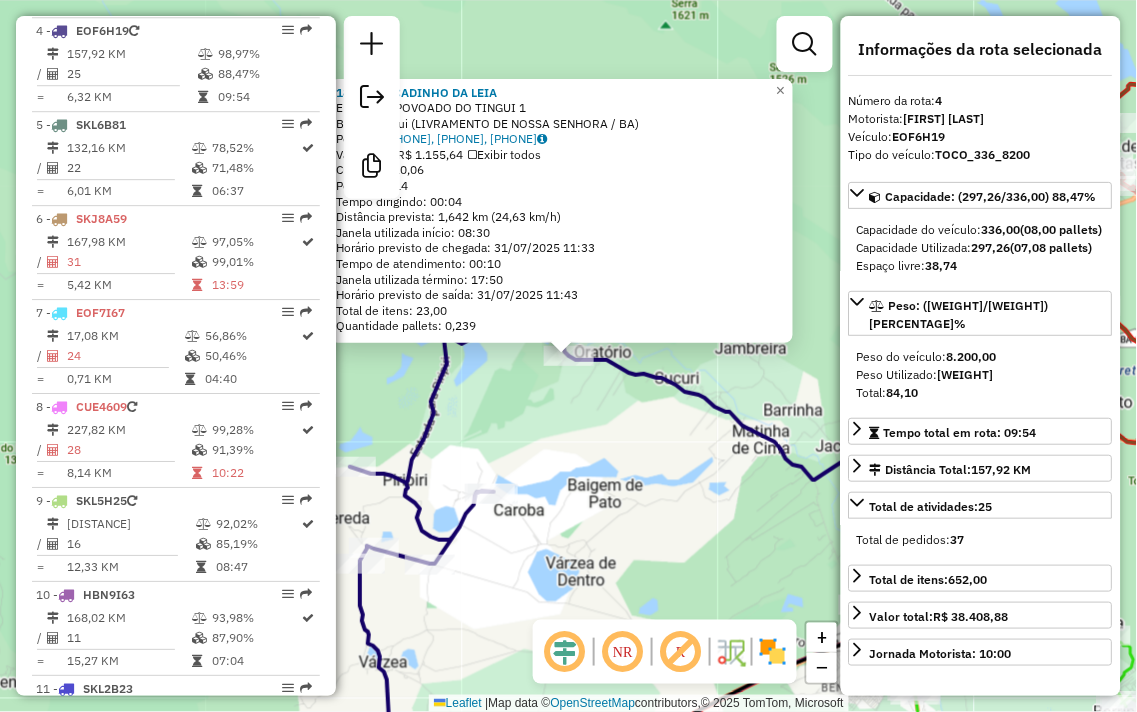 click on "[BUSINESS NAME]  Endereço:  [STREET] [NUMBER]   Bairro: [NEIGHBORHOOD] ([CITY] / [STATE])   Pedidos:  [PHONE], [PHONE], [PHONE]   Valor total: [CURRENCY] [AMOUNT]   Exibir todos   Cubagem: [CUBAGE]  Peso: [WEIGHT]  Tempo dirigindo: [TIME]   Distância prevista: [DISTANCE] ([SPEED])   Janela utilizada início: [TIME]   Horário previsto de chegada: [DATE] [TIME]   Tempo de atendimento: [TIME]   Janela utilizada término: [TIME]   Horário previsto de saída: [DATE] [TIME]   Total de itens: [ITEMS]   Quantidade pallets: [PALLETS]  × Janela de atendimento Grade de atendimento Capacidade Transportadoras Veículos Cliente Pedidos  Rotas Selecione os dias de semana para filtrar as janelas de atendimento  Seg   Ter   Qua   Qui   Sex   Sáb   Dom  Informe o período da janela de atendimento: De: Até:  Filtrar exatamente a janela do cliente  Considerar janela de atendimento padrão  Selecione os dias de semana para filtrar as grades de atendimento  Seg   Ter   Qua   Qui   Sex   Sáb   Dom   Peso mínimo:  De:" 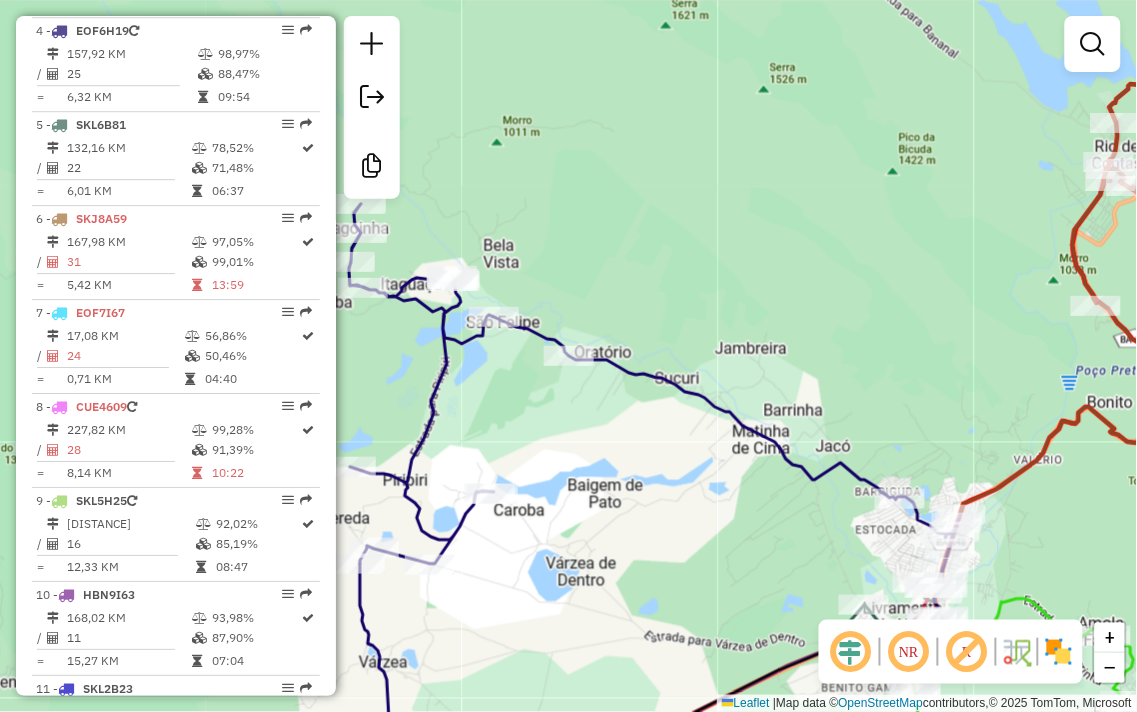 drag, startPoint x: 603, startPoint y: 421, endPoint x: 514, endPoint y: 317, distance: 136.88316 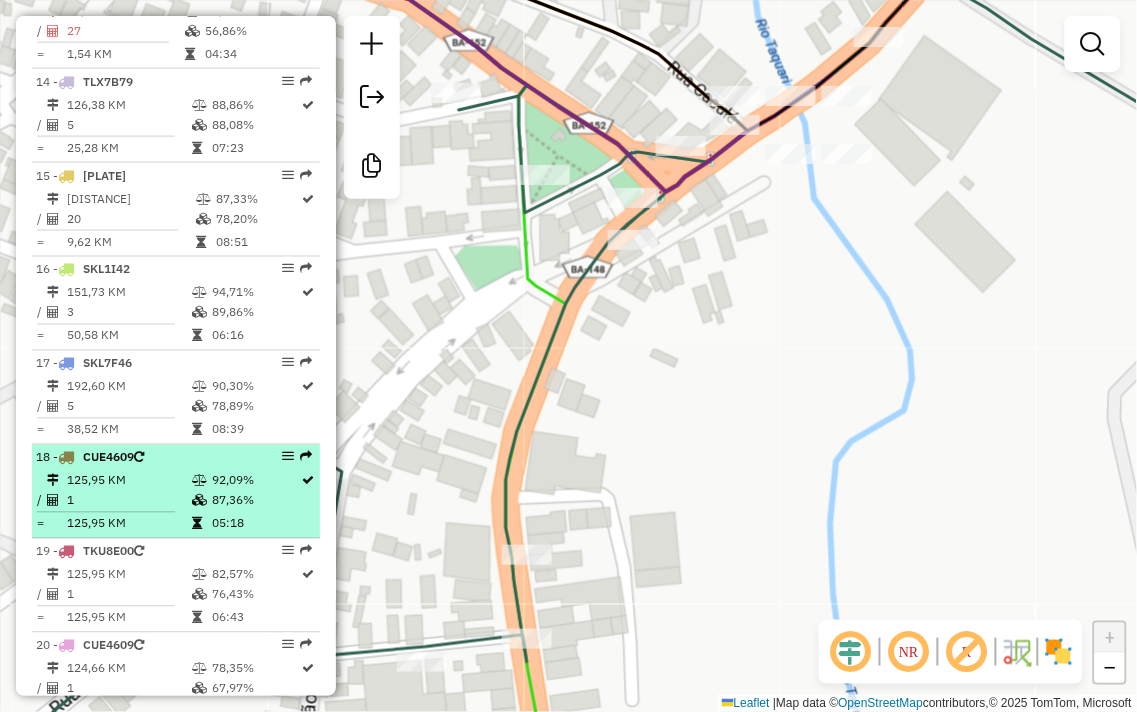 scroll, scrollTop: 2068, scrollLeft: 0, axis: vertical 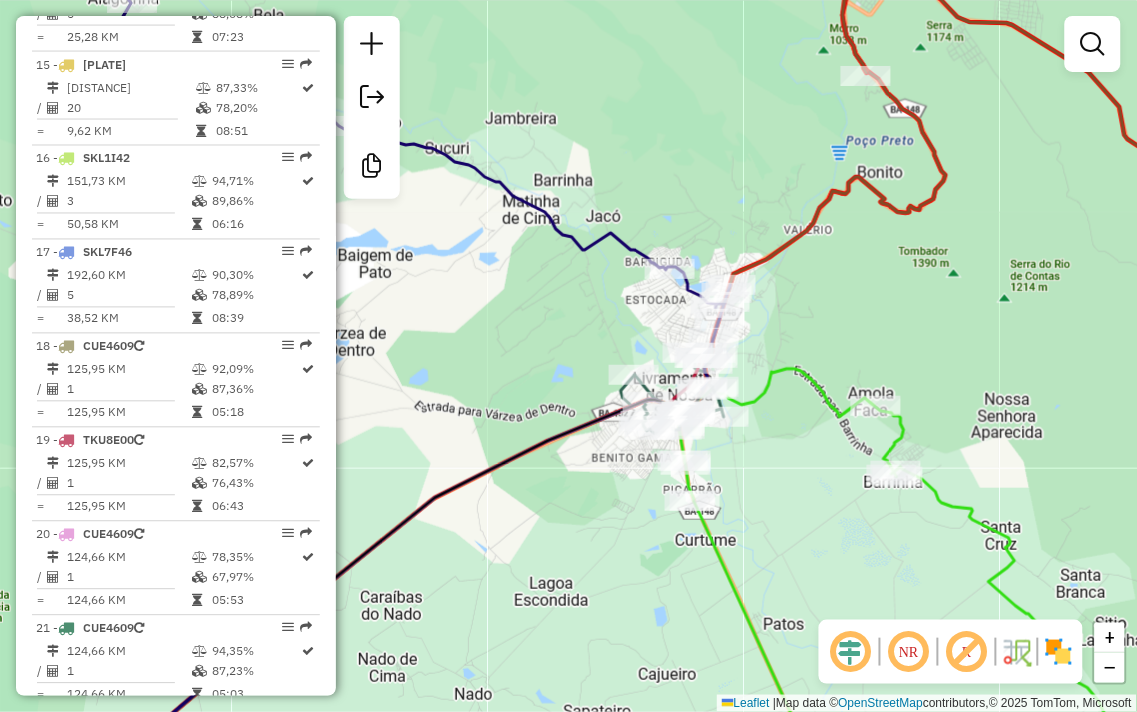 drag, startPoint x: 914, startPoint y: 257, endPoint x: 708, endPoint y: 522, distance: 335.65012 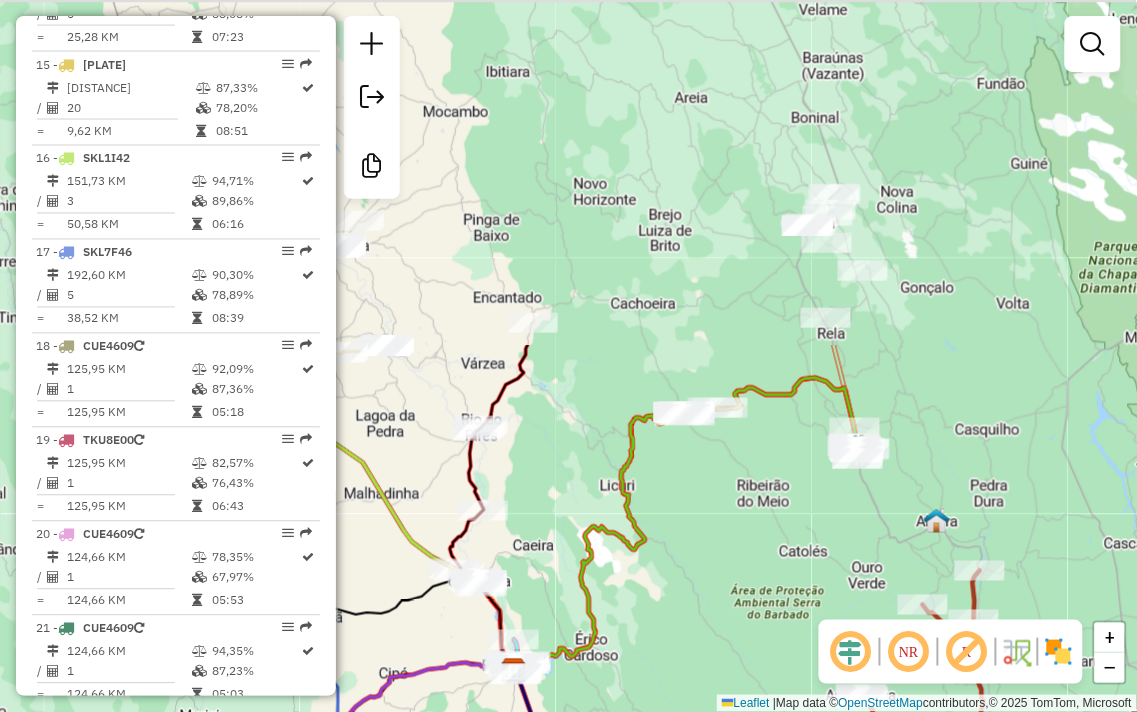 drag, startPoint x: 798, startPoint y: 124, endPoint x: 780, endPoint y: 541, distance: 417.3883 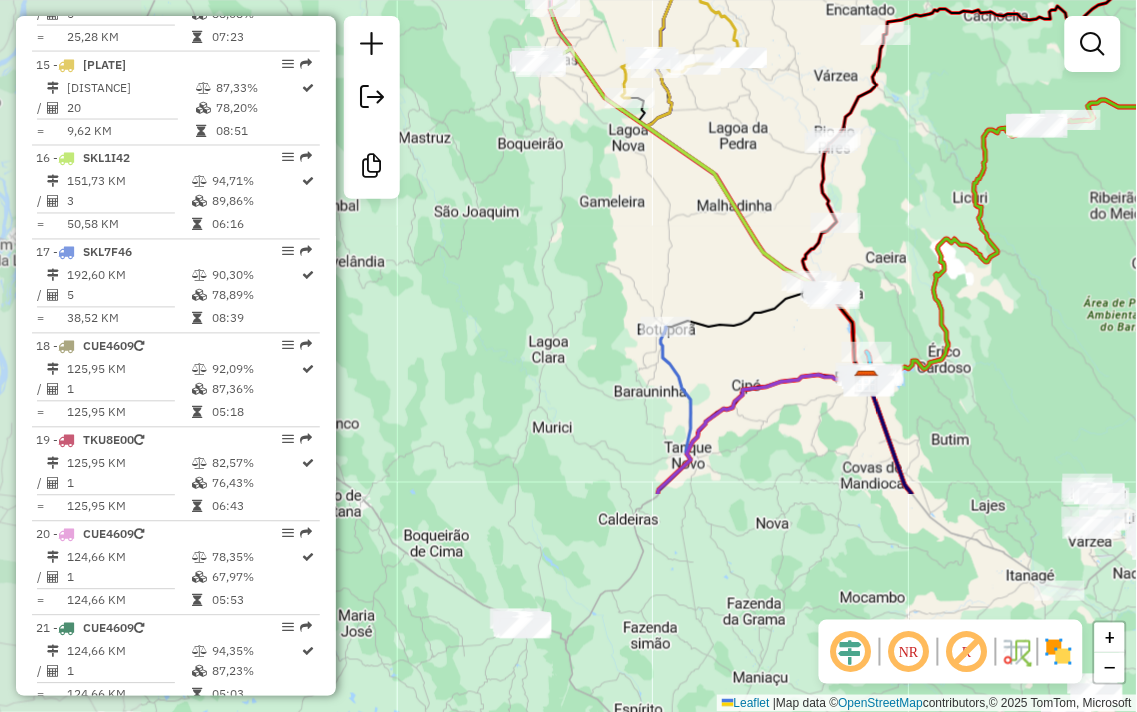 drag, startPoint x: 777, startPoint y: 541, endPoint x: 1136, endPoint y: 202, distance: 493.7631 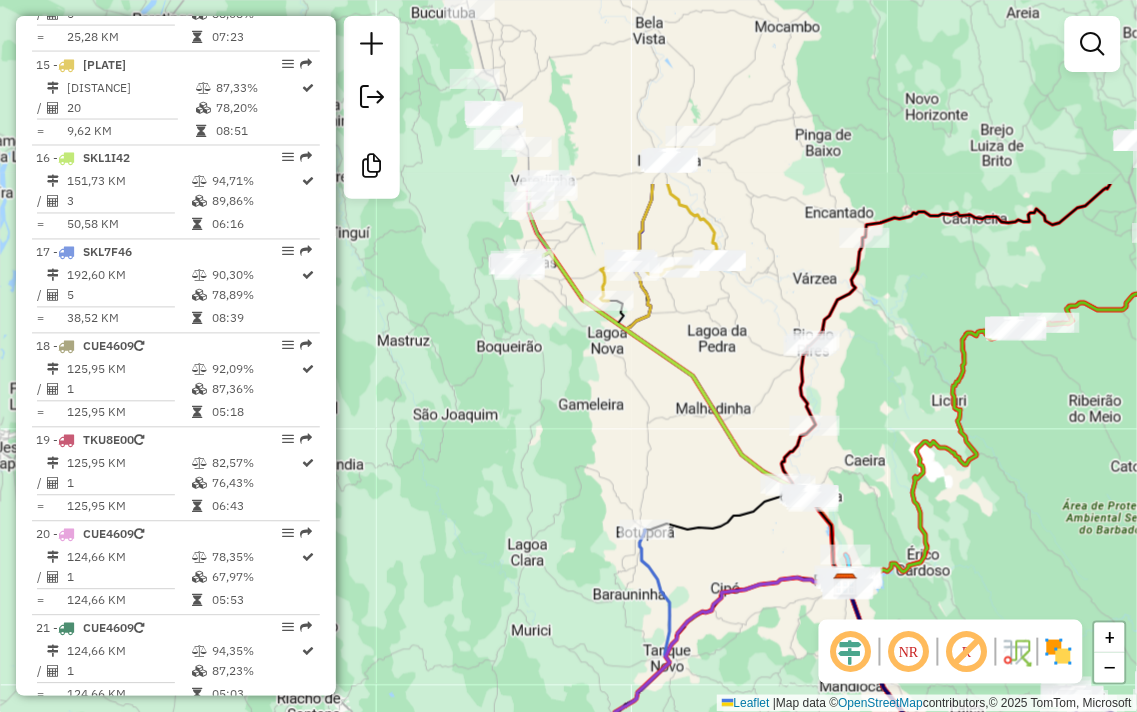 drag, startPoint x: 931, startPoint y: 137, endPoint x: 905, endPoint y: 365, distance: 229.47766 